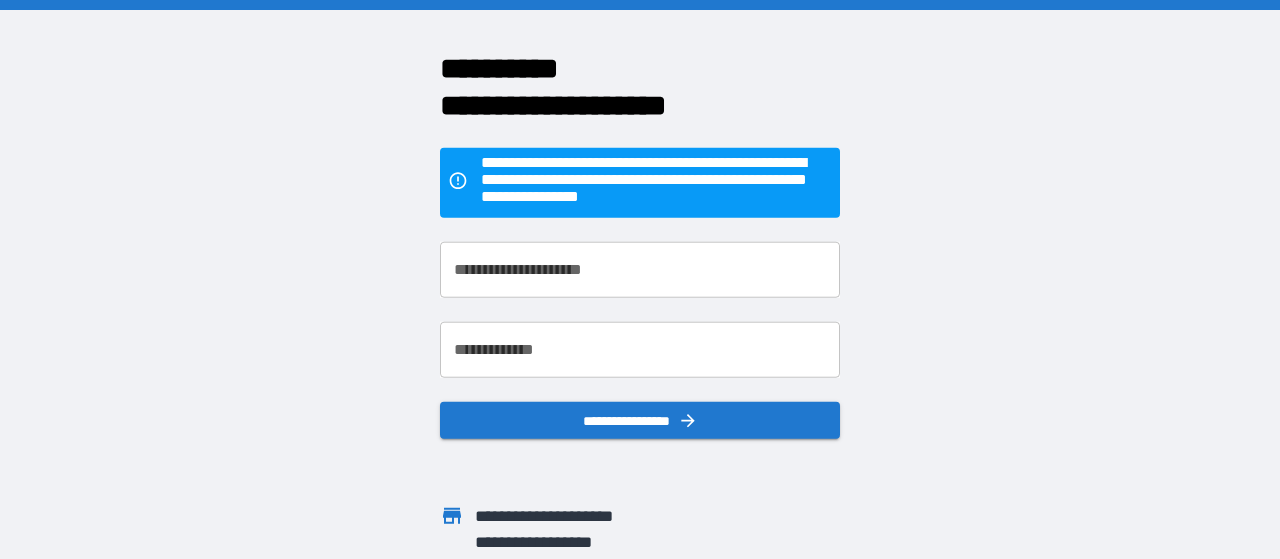 scroll, scrollTop: 0, scrollLeft: 0, axis: both 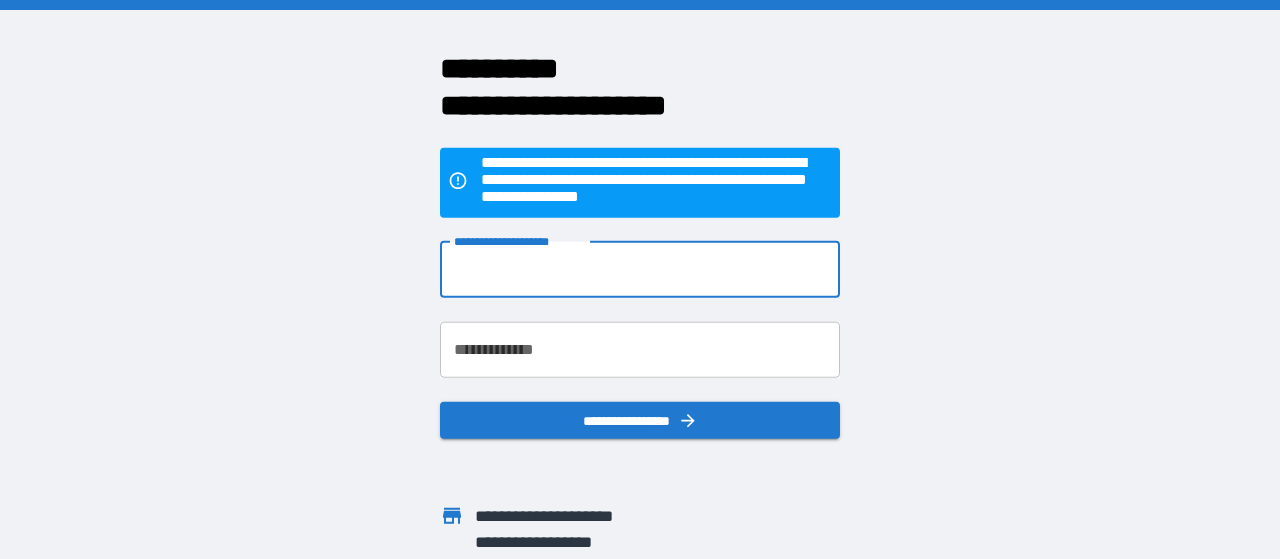 type on "**********" 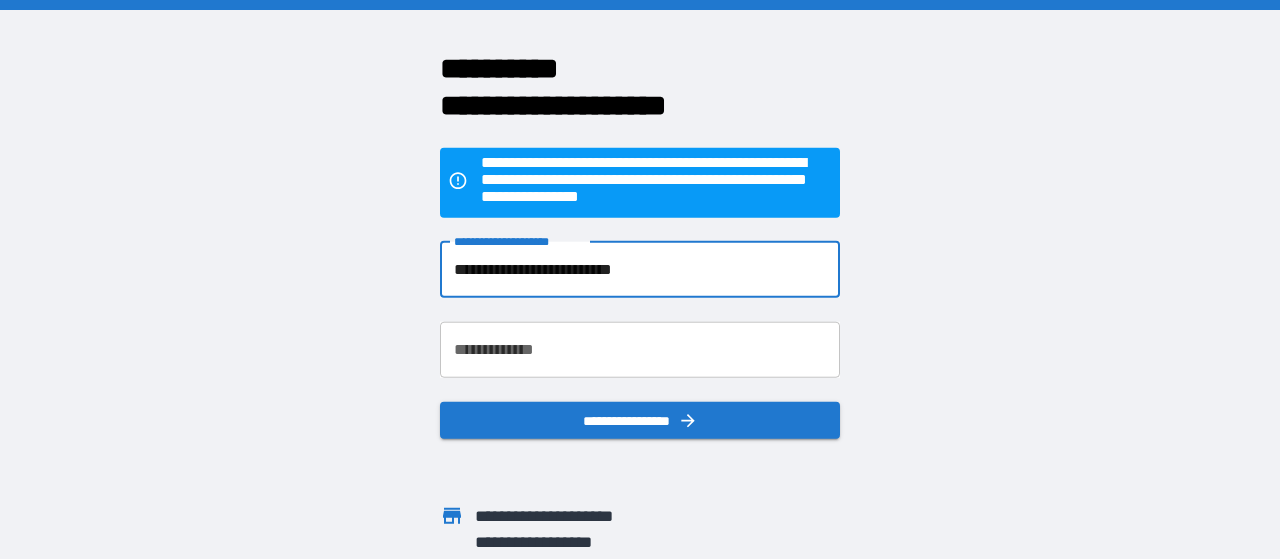 click on "**********" at bounding box center (640, 349) 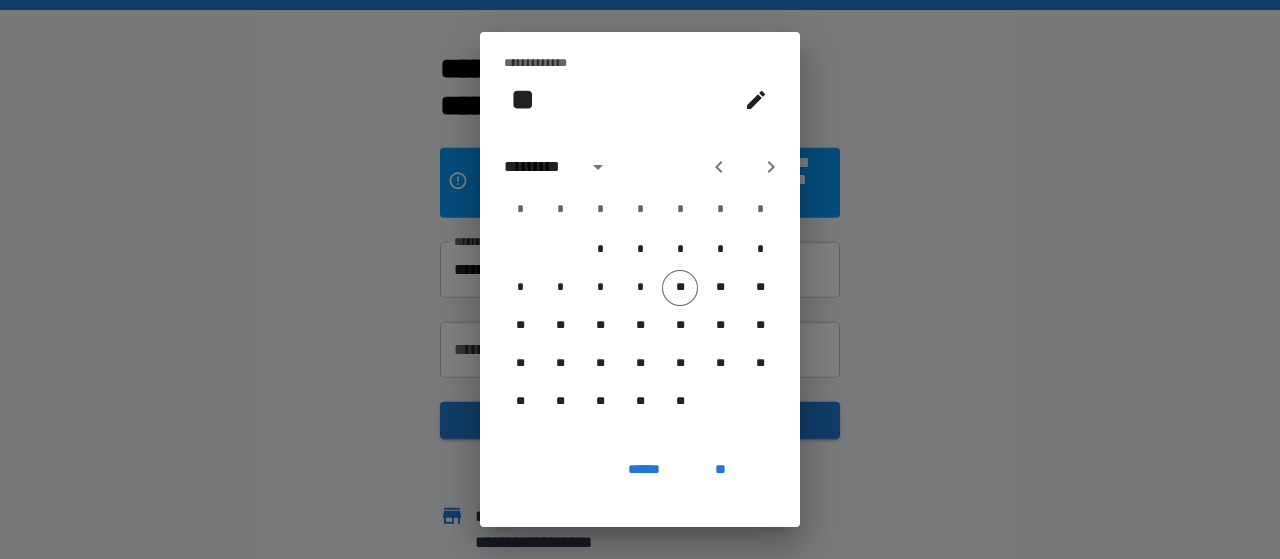 click on "******" at bounding box center [644, 469] 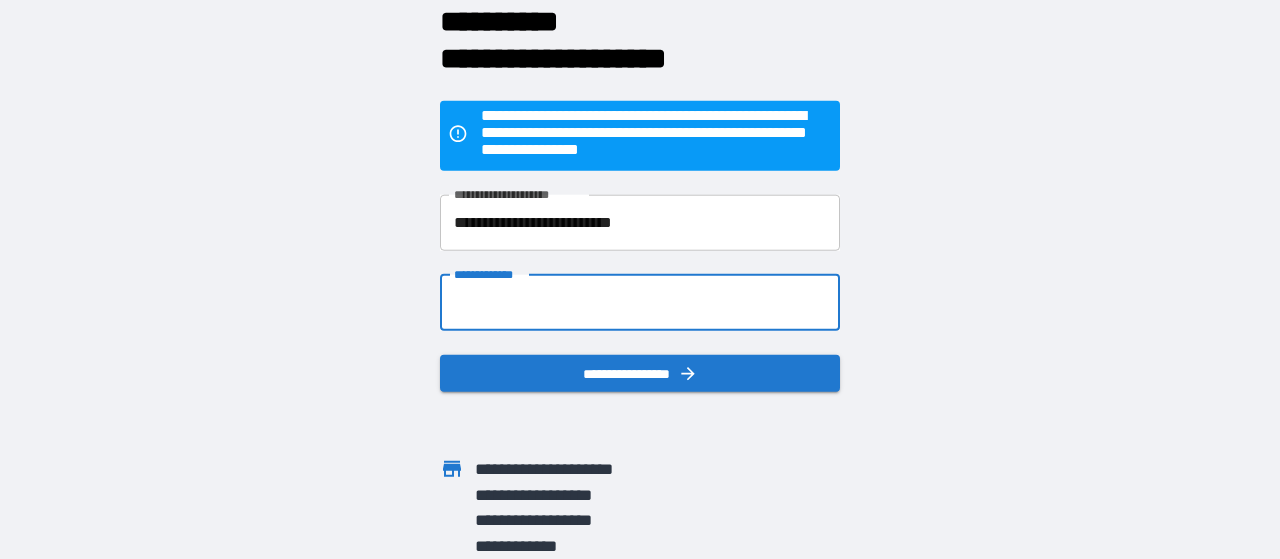 scroll, scrollTop: 47, scrollLeft: 0, axis: vertical 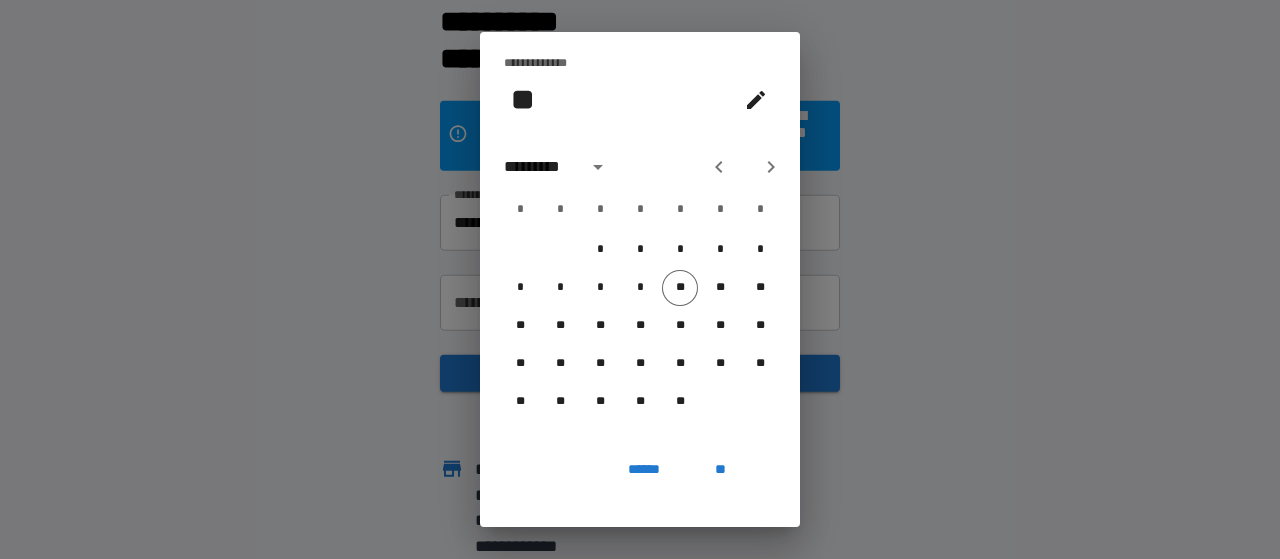 click 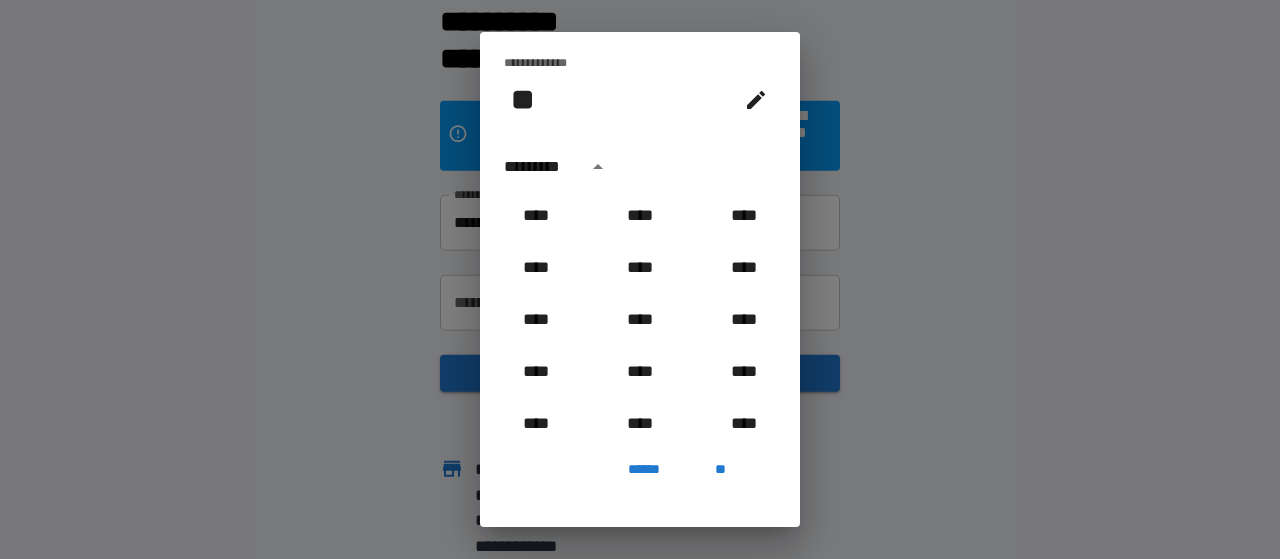 scroll, scrollTop: 2006, scrollLeft: 0, axis: vertical 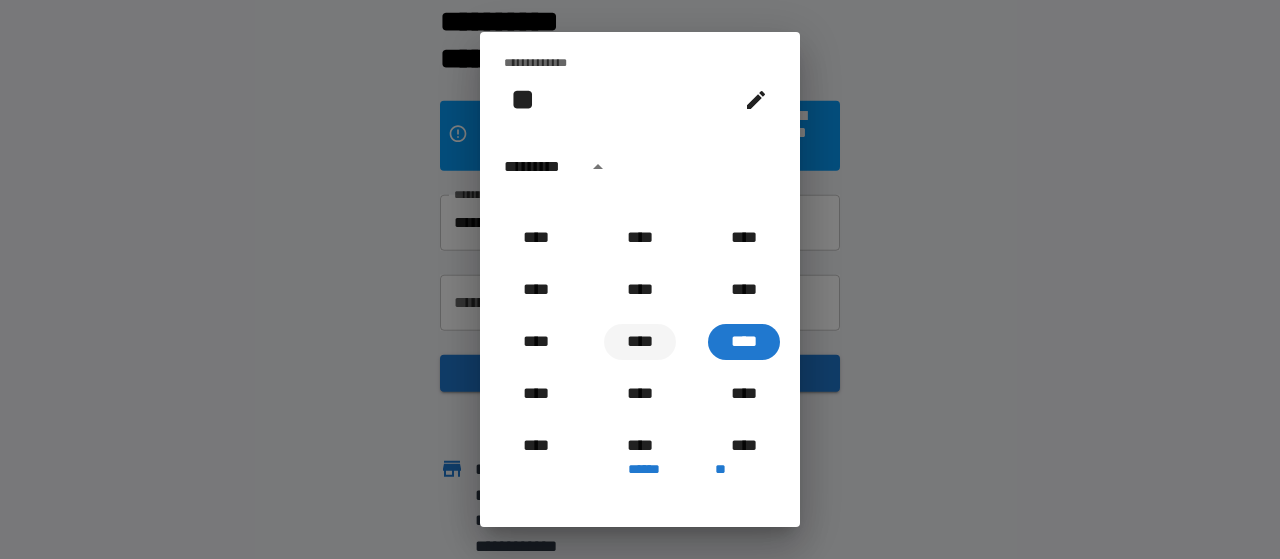 click on "****" at bounding box center (640, 342) 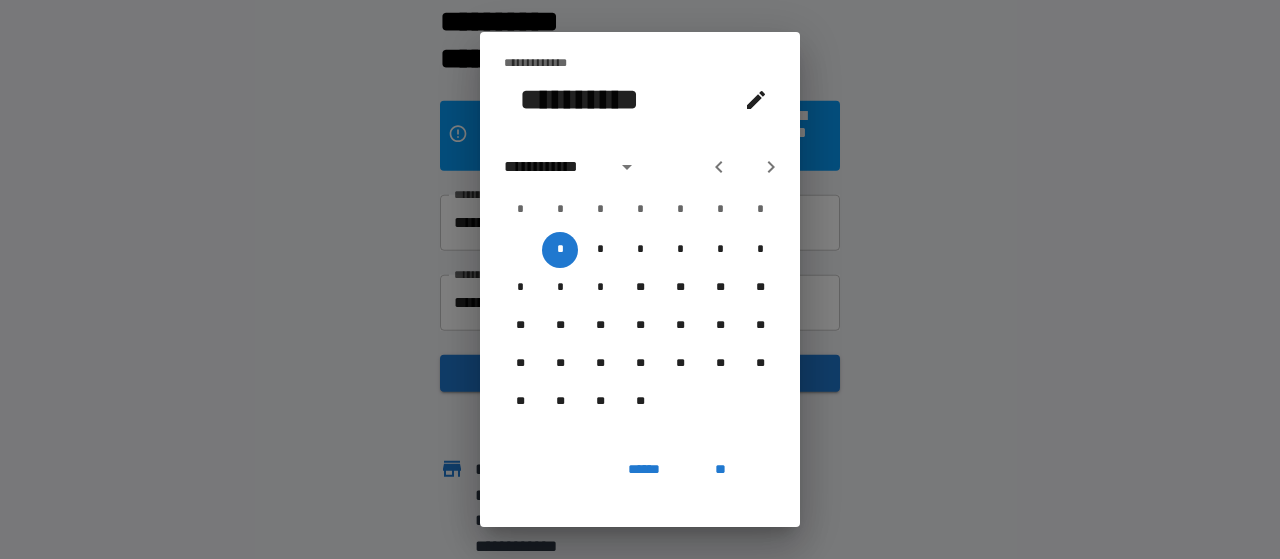 click on "**********" at bounding box center (640, 279) 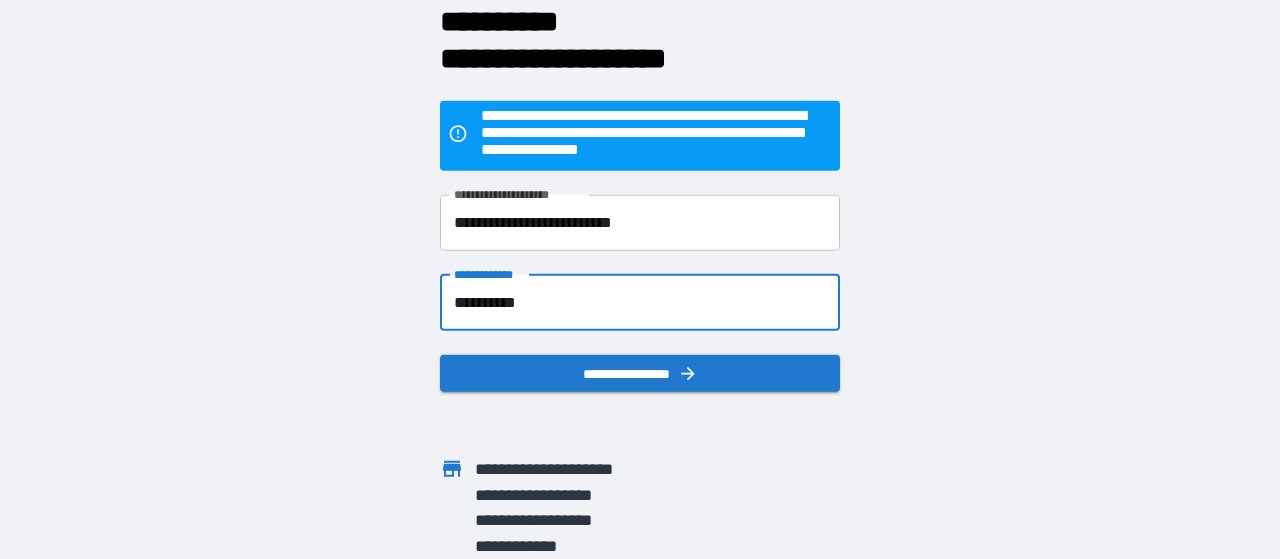 click on "**********" at bounding box center (640, 302) 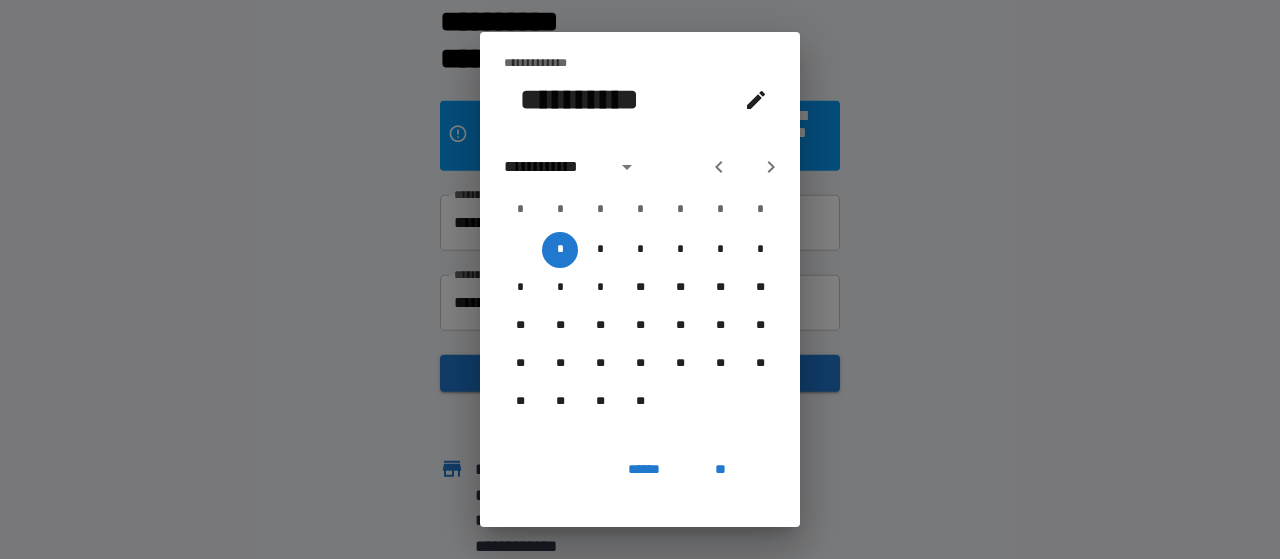 click 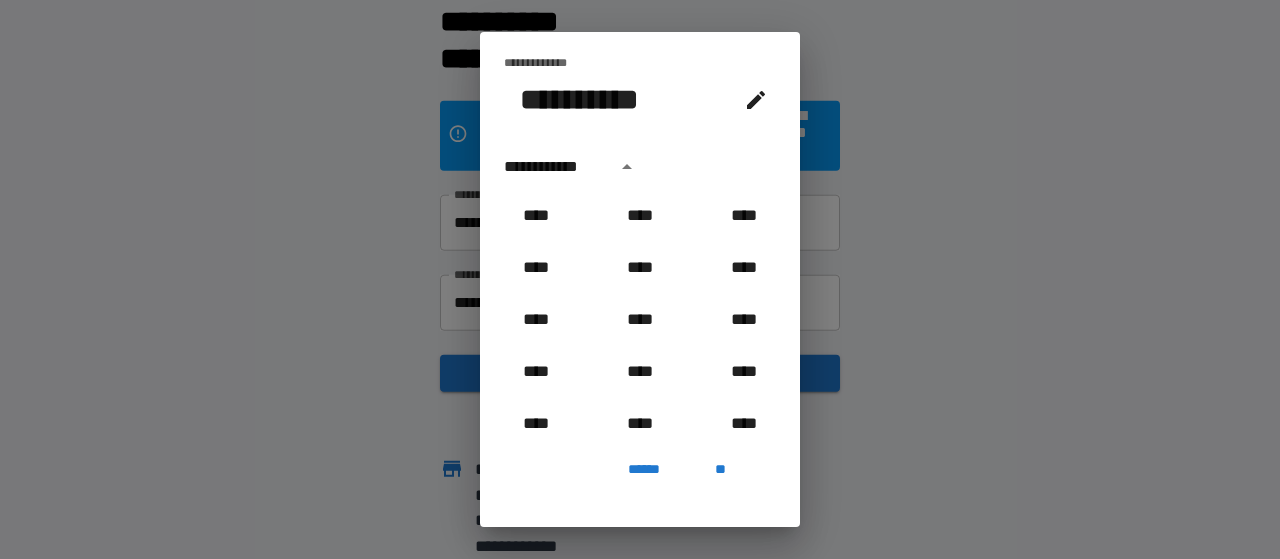 scroll, scrollTop: 2006, scrollLeft: 0, axis: vertical 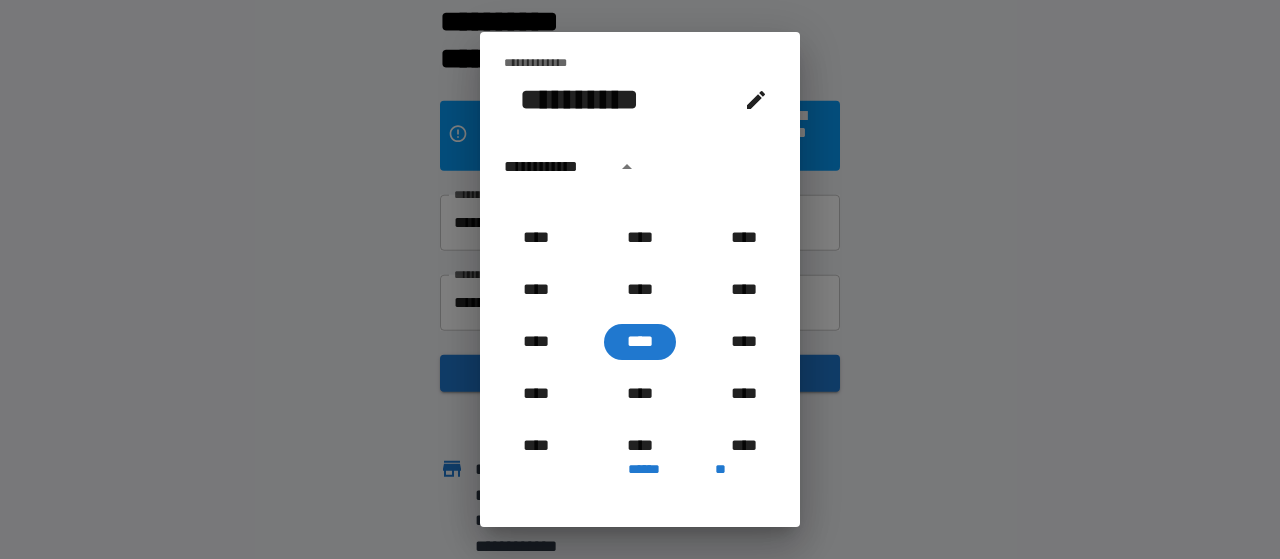 click on "****" at bounding box center (640, 342) 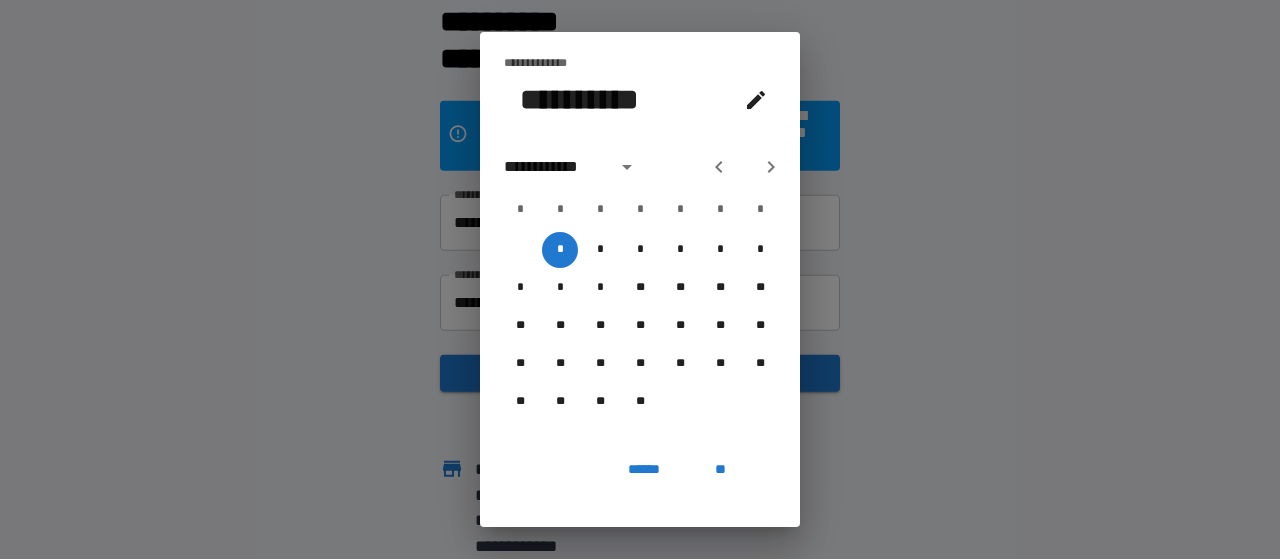 click 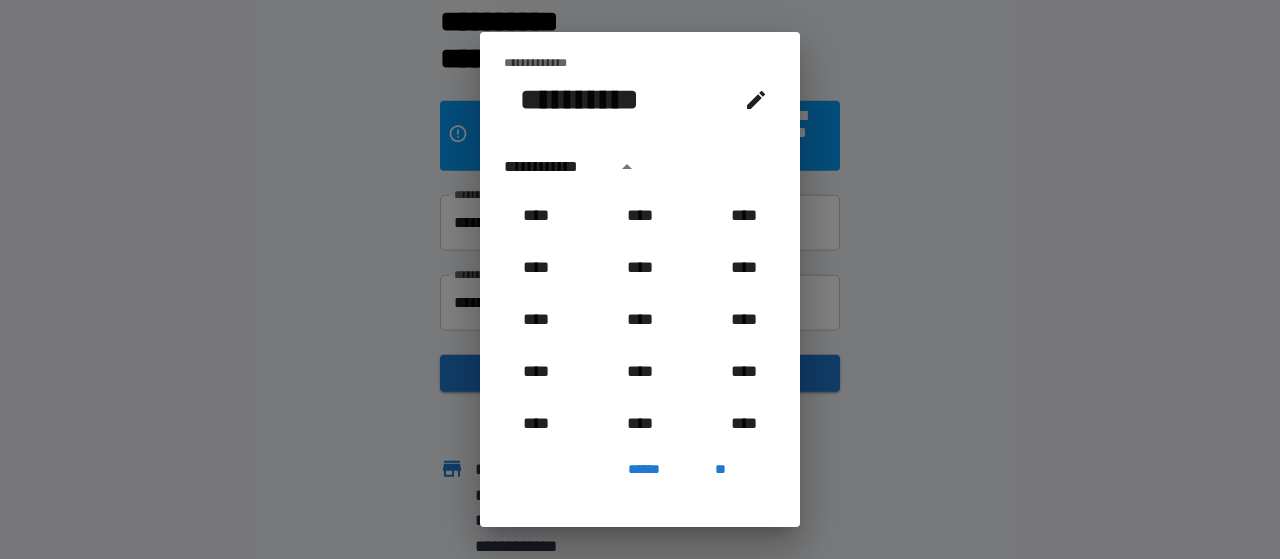 scroll, scrollTop: 2006, scrollLeft: 0, axis: vertical 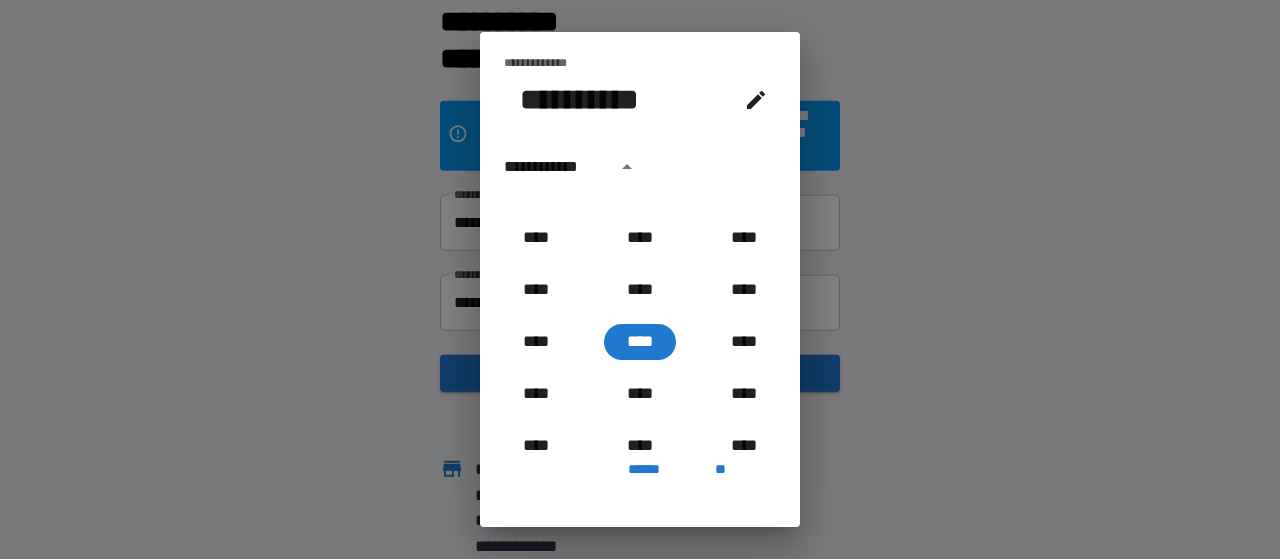 click on "**********" at bounding box center [554, 167] 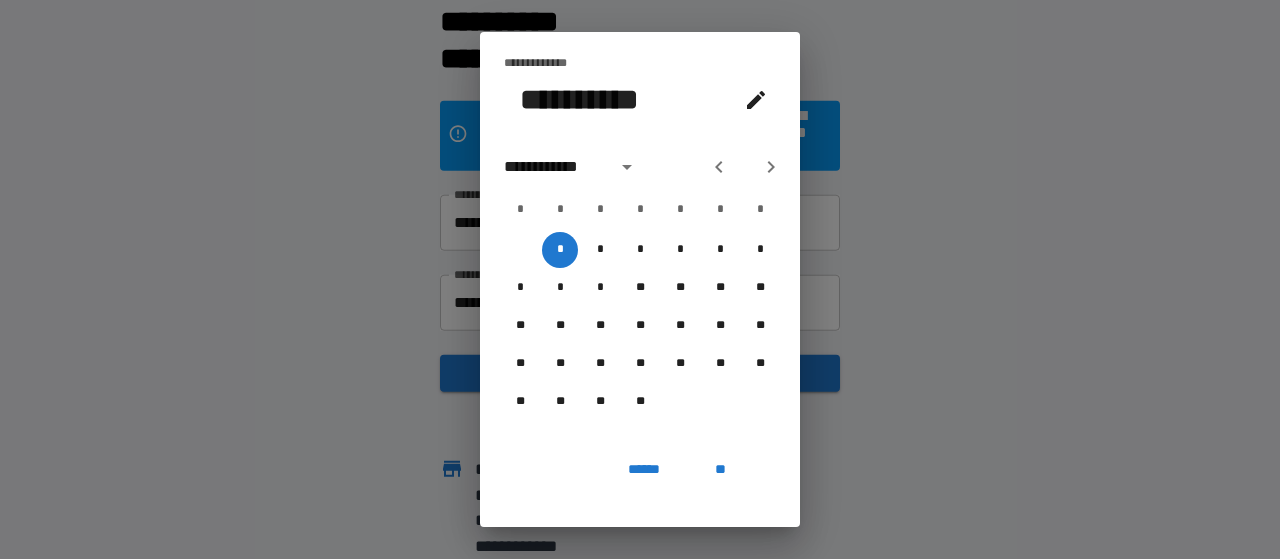 click 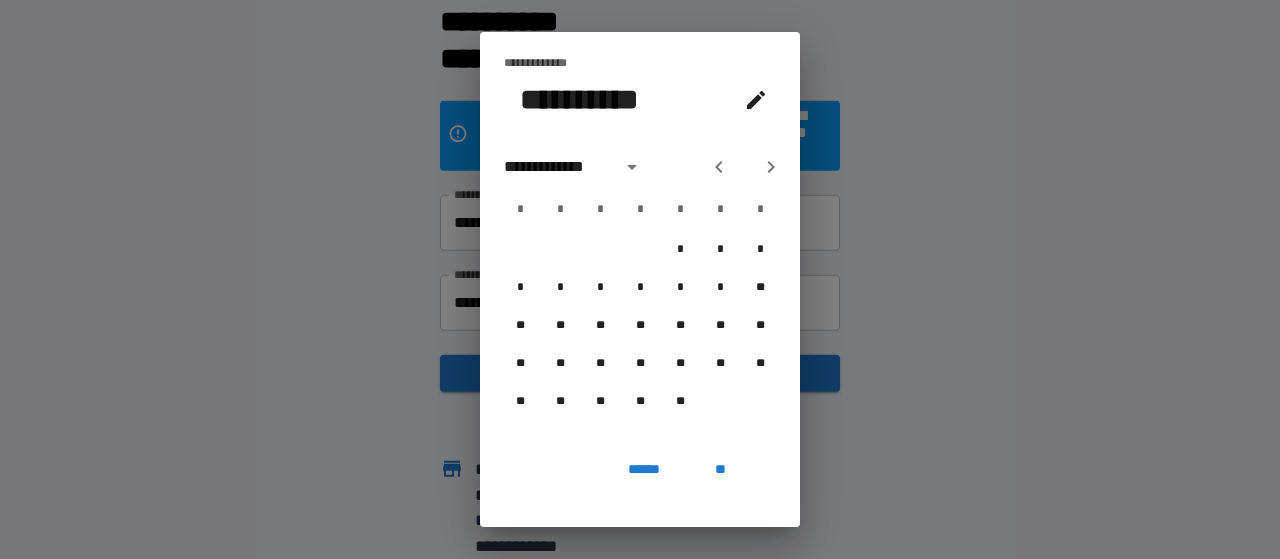 click 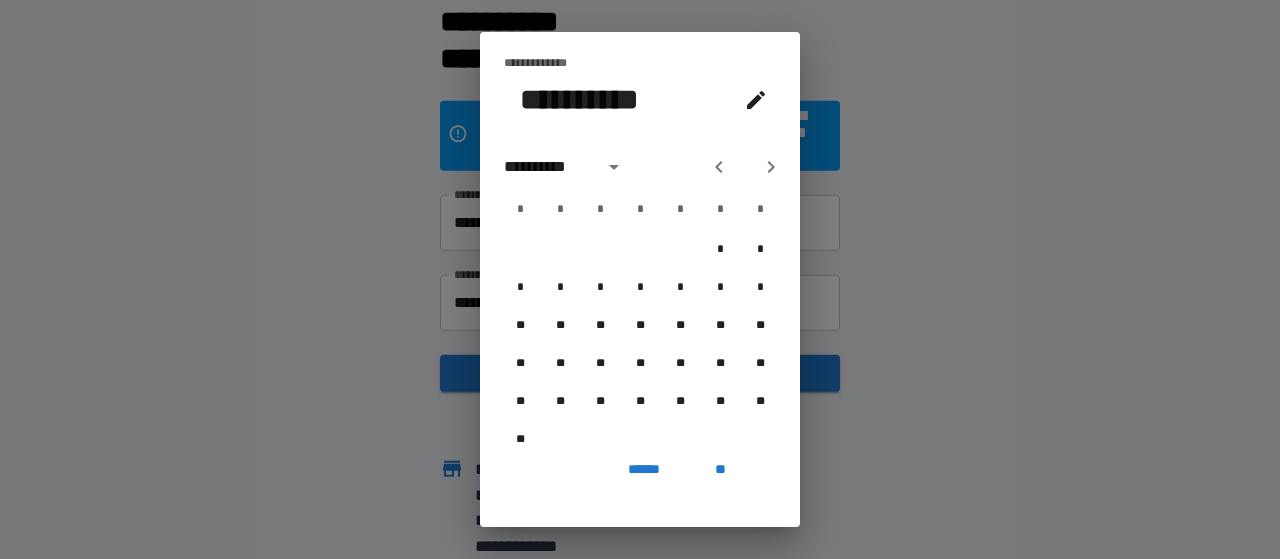 click 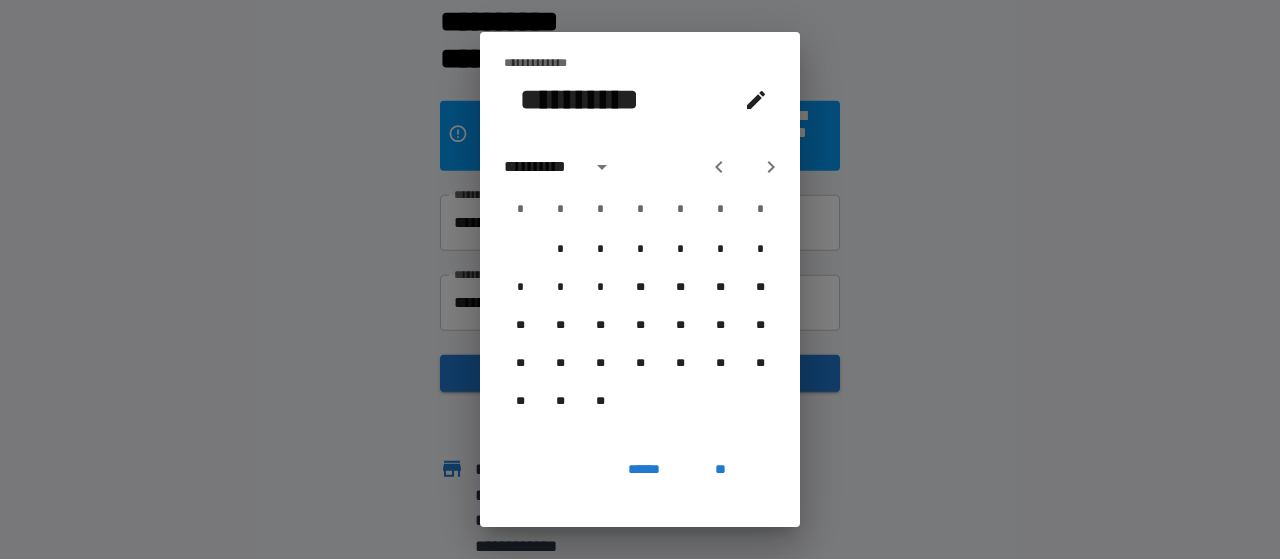 click 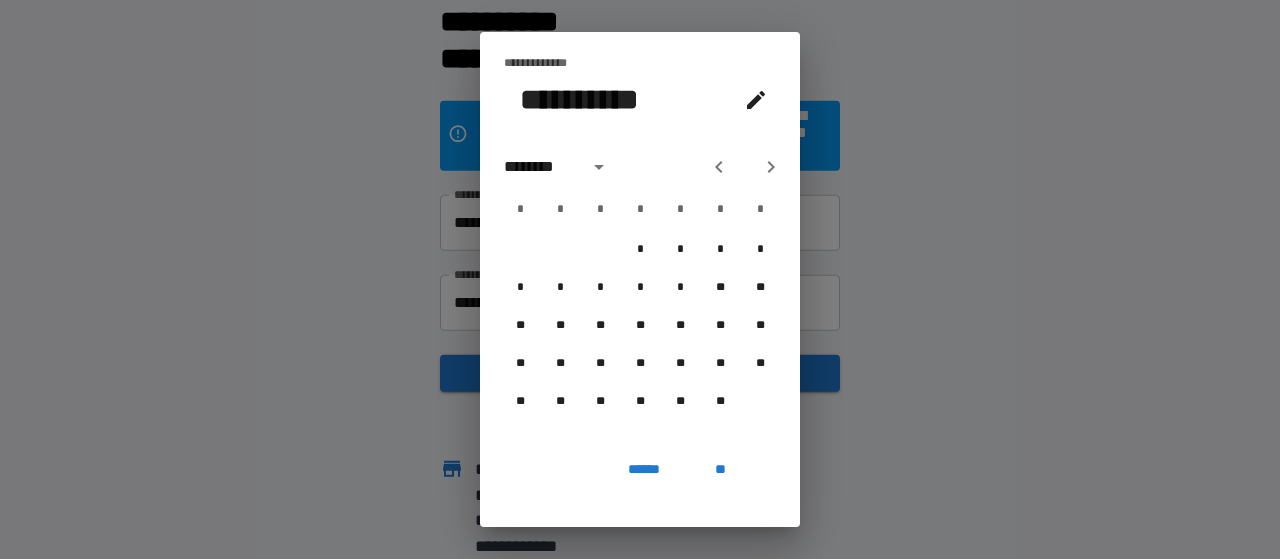 click 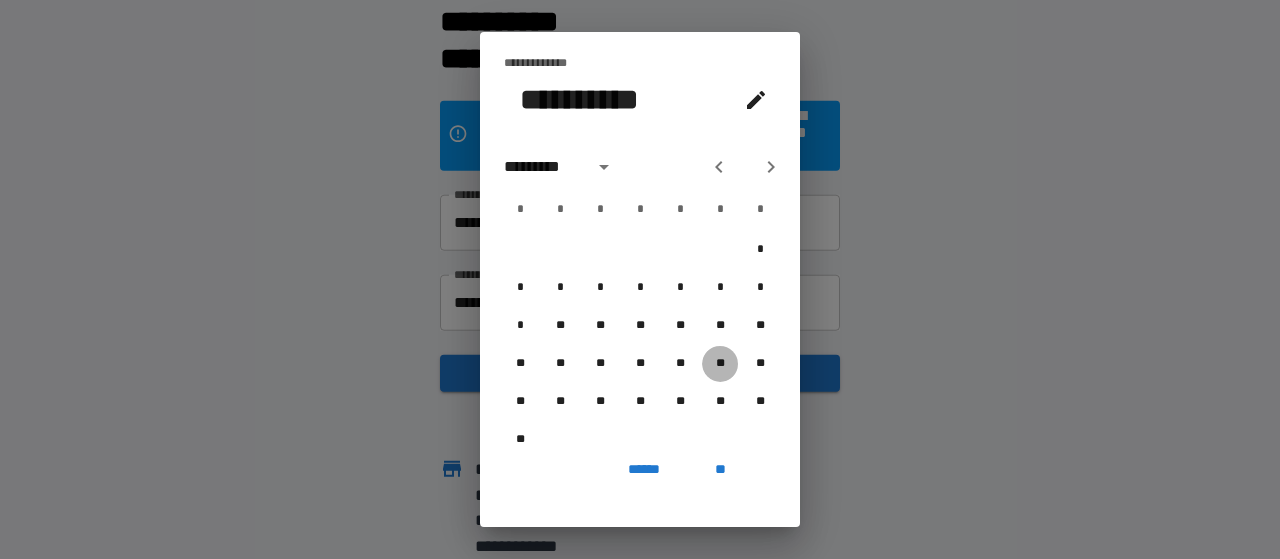click on "**" at bounding box center [720, 364] 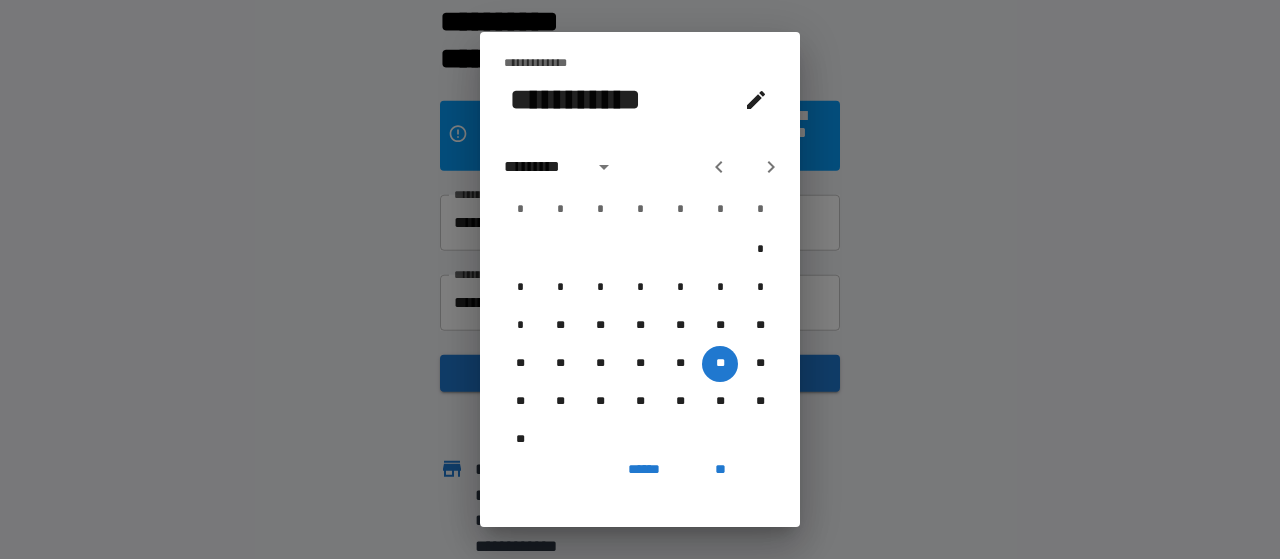 click on "**" at bounding box center (720, 469) 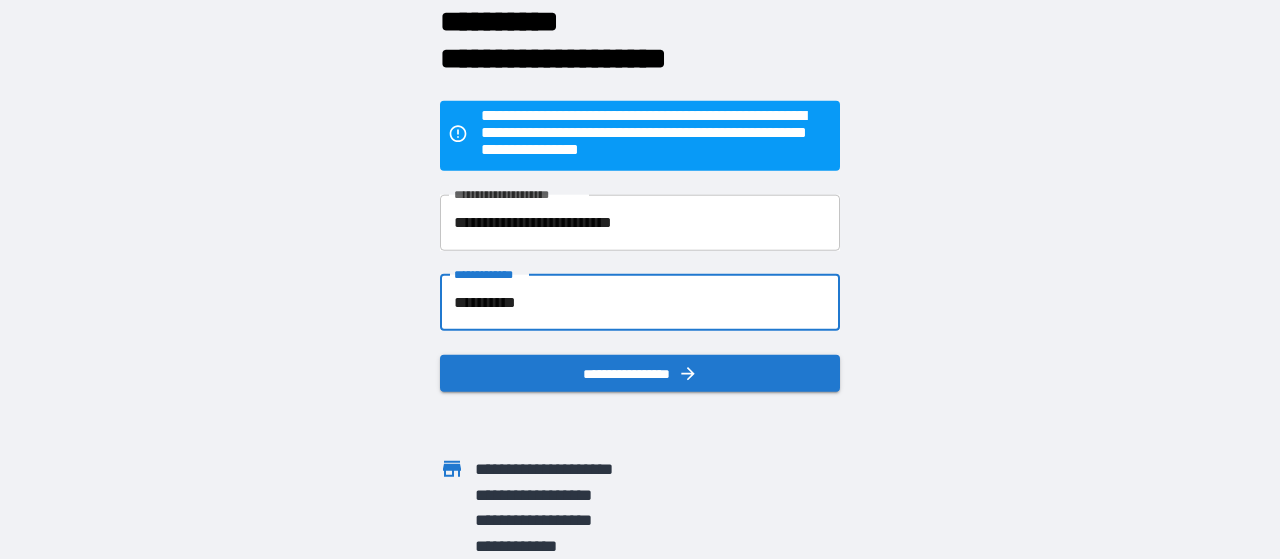 click on "**********" at bounding box center (640, 373) 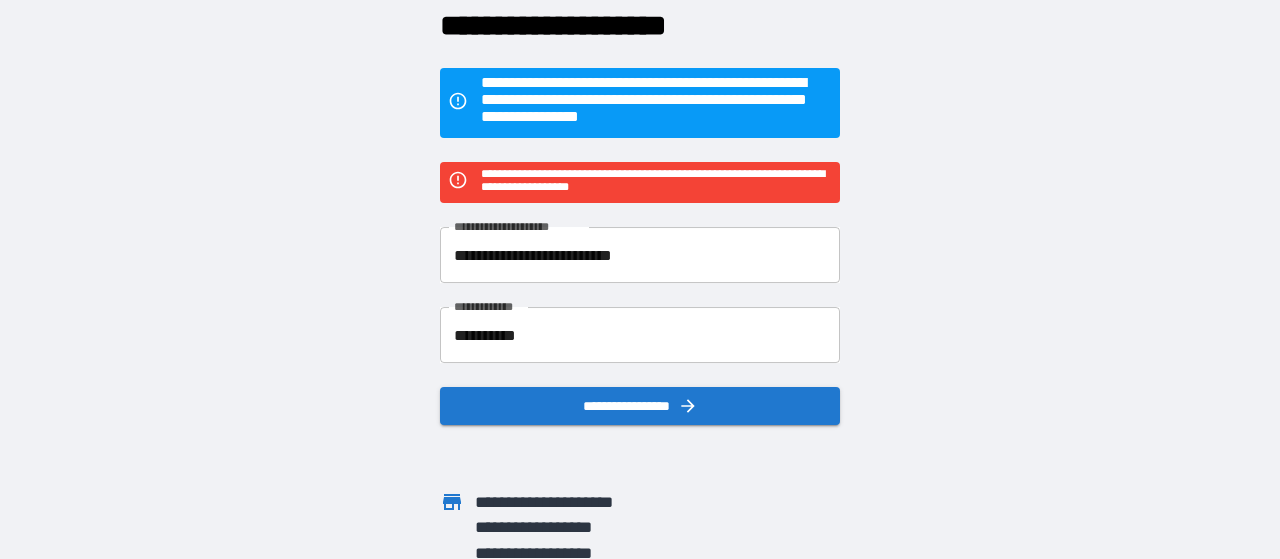 scroll, scrollTop: 14, scrollLeft: 0, axis: vertical 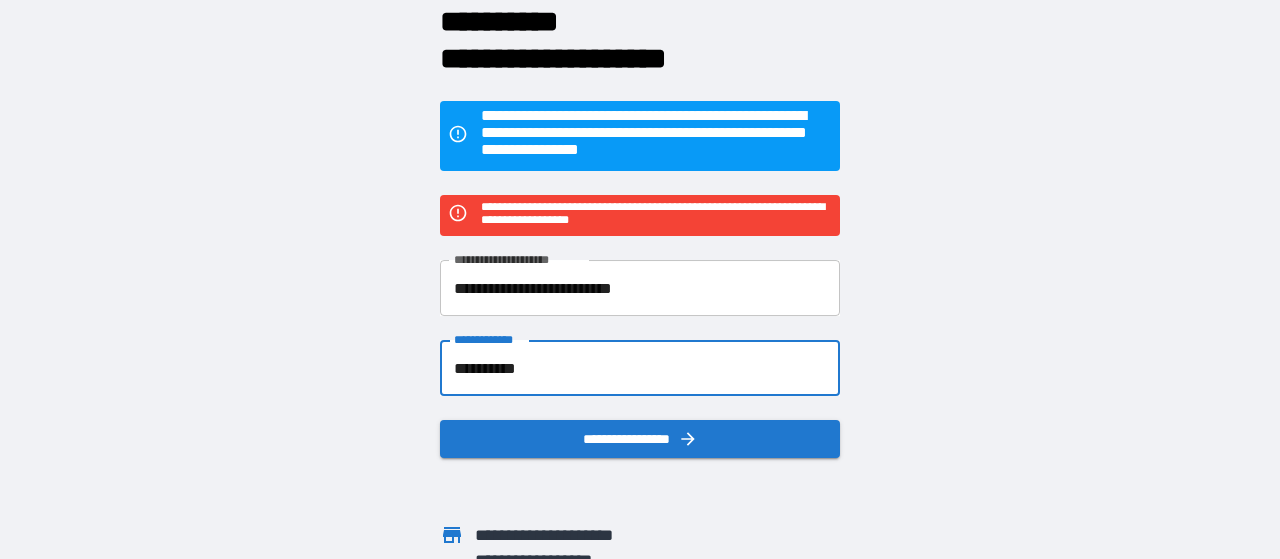 drag, startPoint x: 558, startPoint y: 373, endPoint x: 424, endPoint y: 368, distance: 134.09325 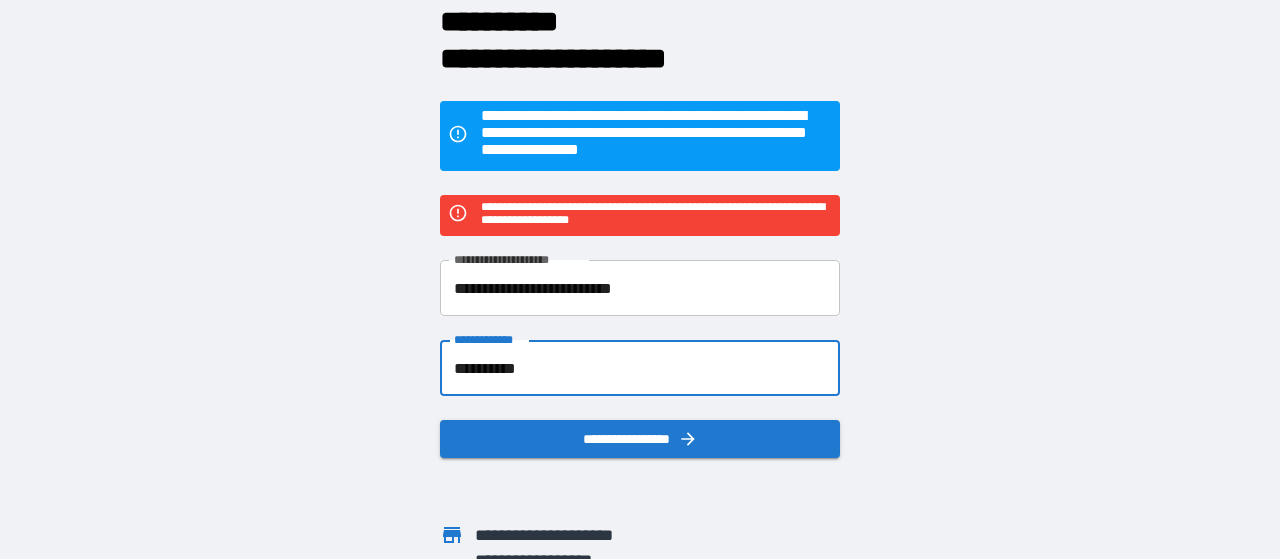 click on "**********" at bounding box center (640, 368) 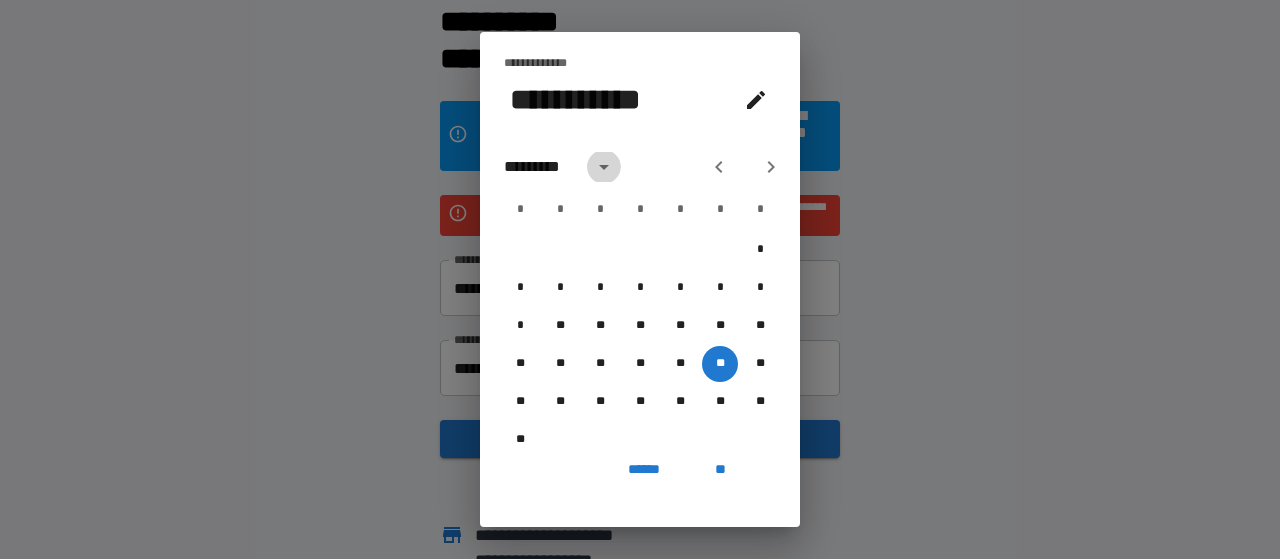 click 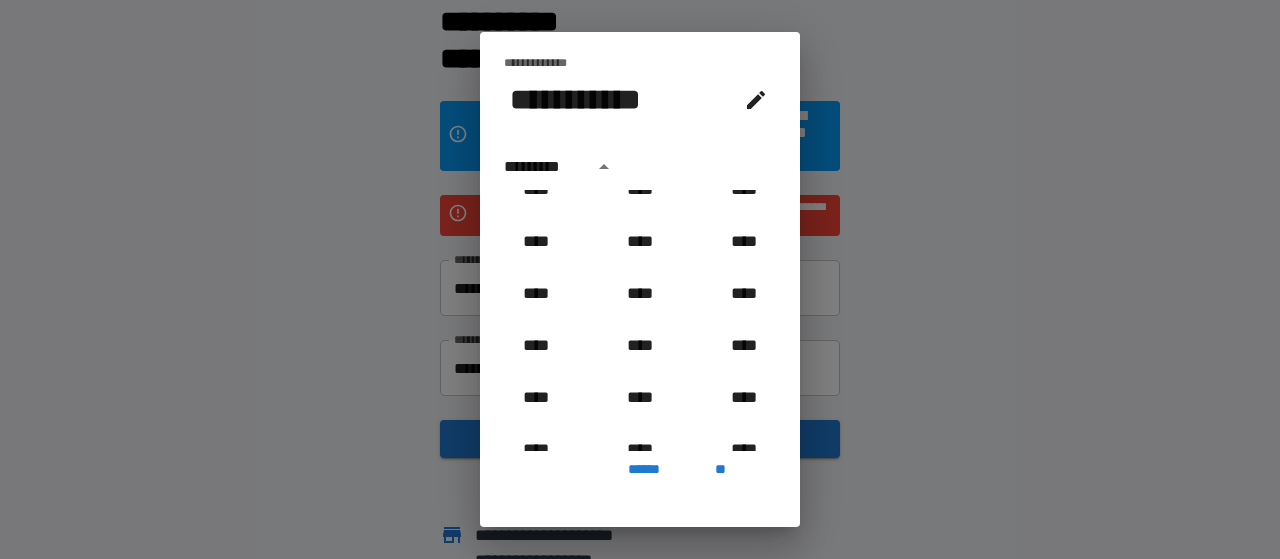 scroll, scrollTop: 1325, scrollLeft: 0, axis: vertical 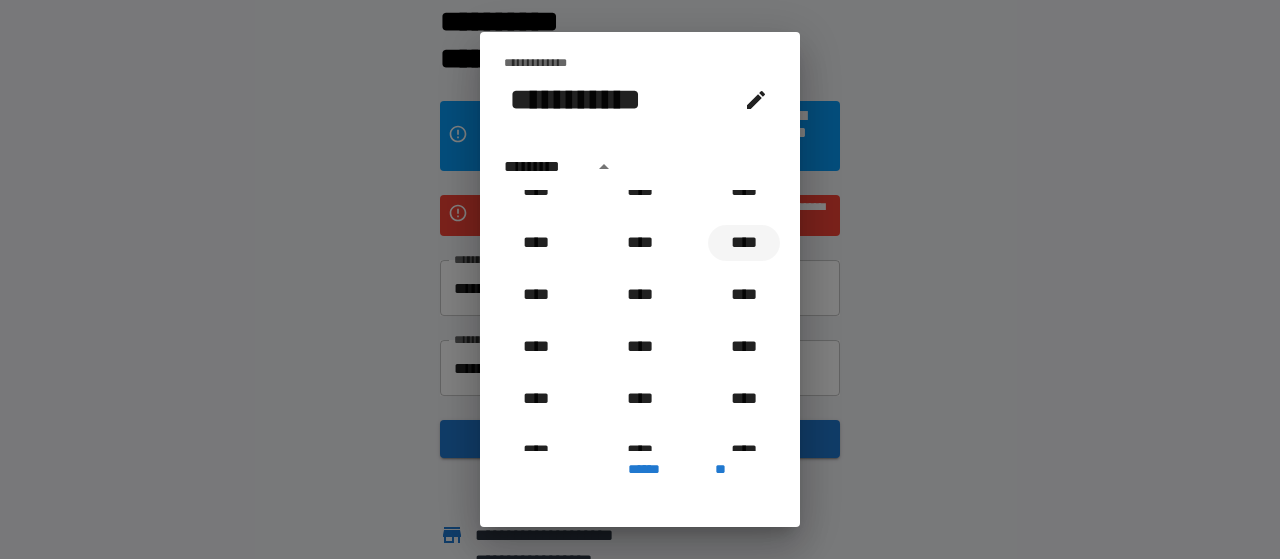 click on "****" at bounding box center (744, 243) 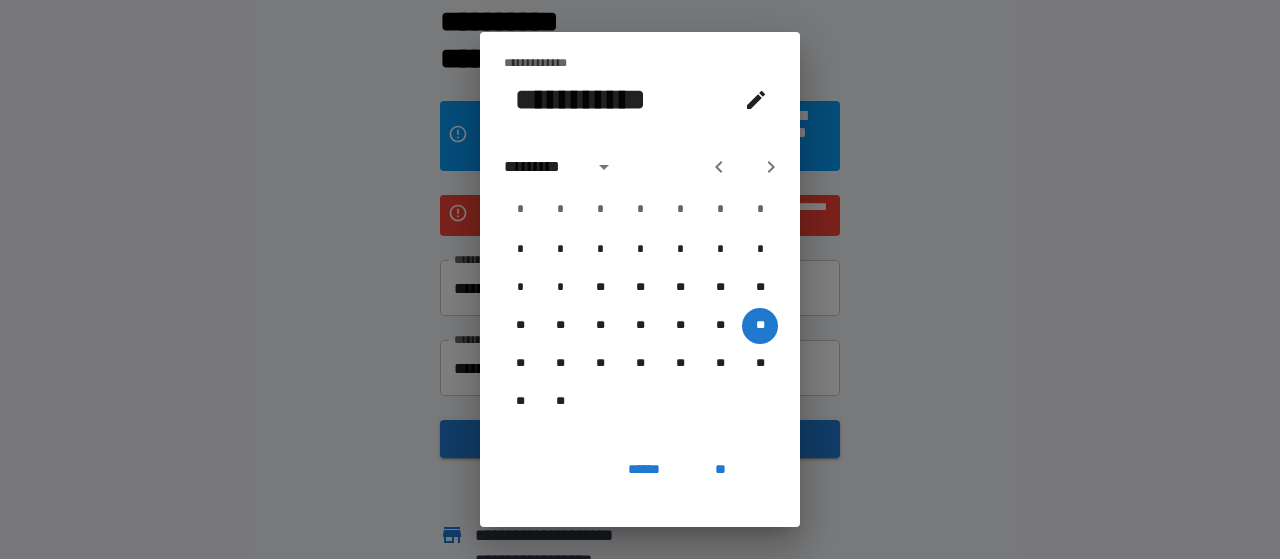 click 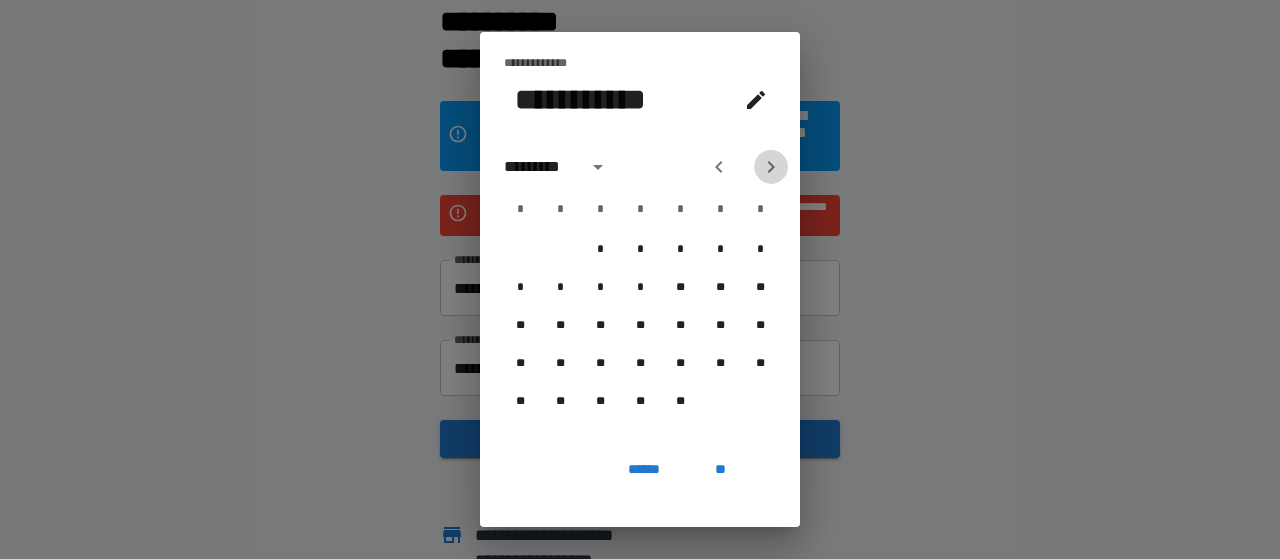 click 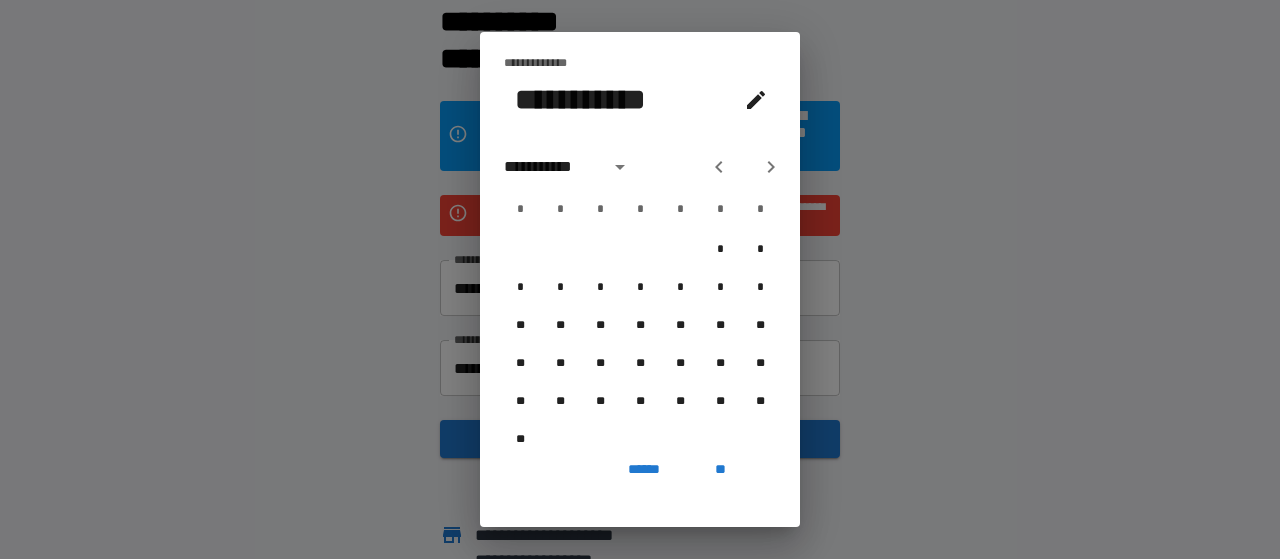 click 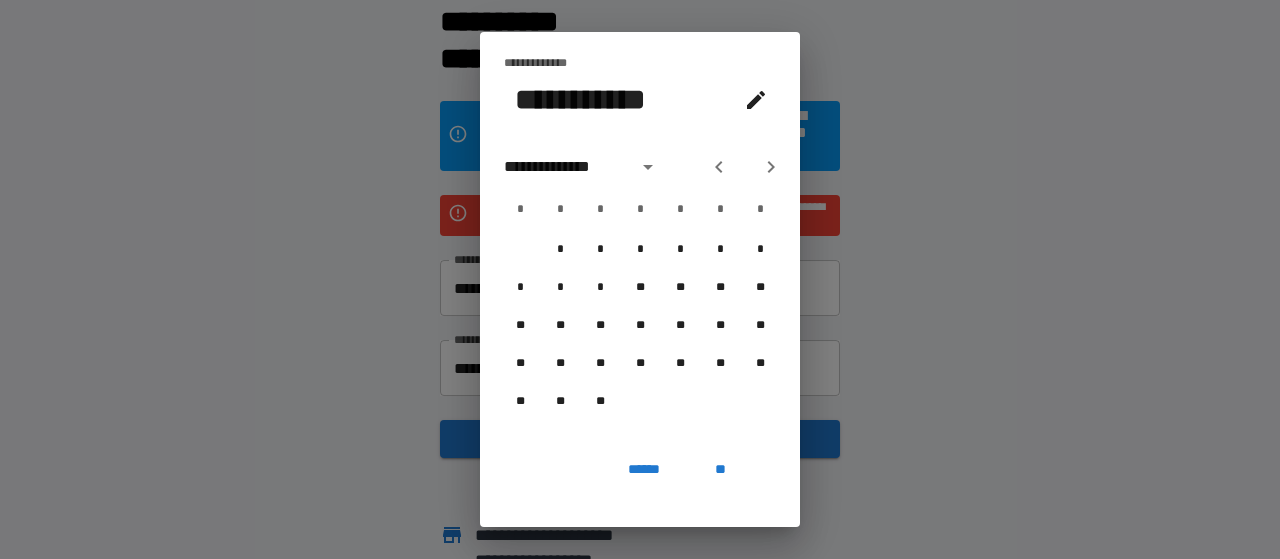 click 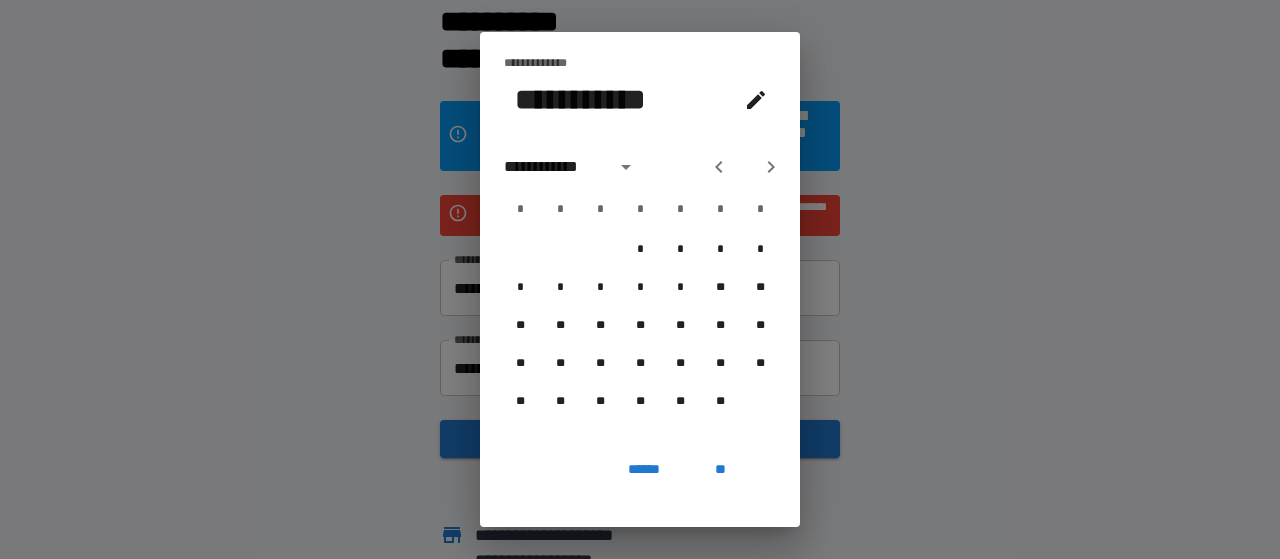 click 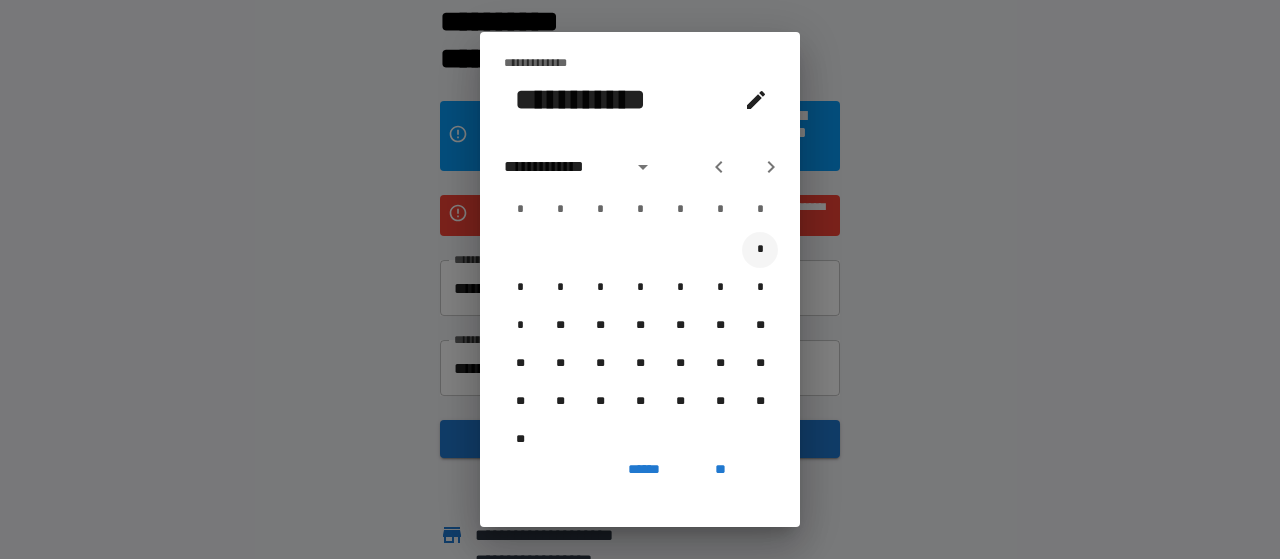 click on "*" at bounding box center (760, 250) 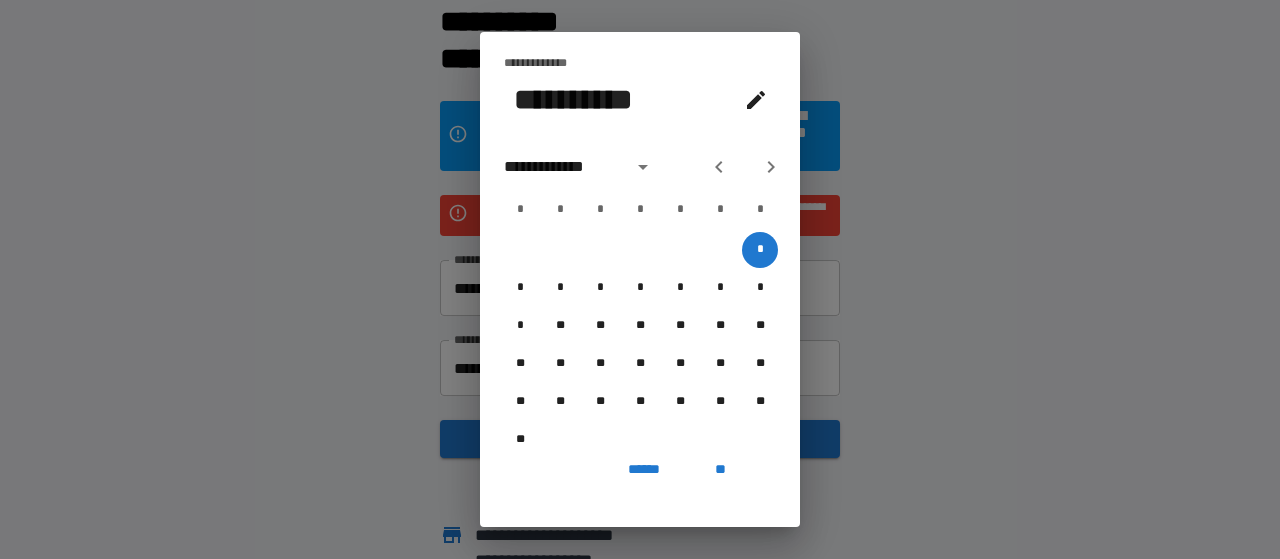 click on "**" at bounding box center [720, 469] 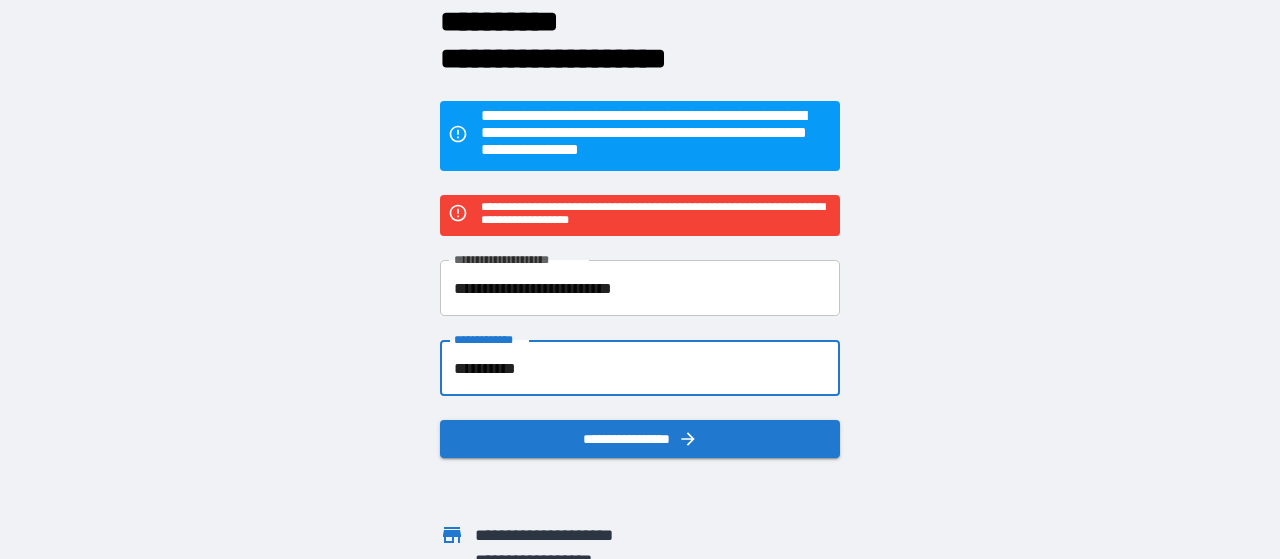 click on "**********" at bounding box center [640, 439] 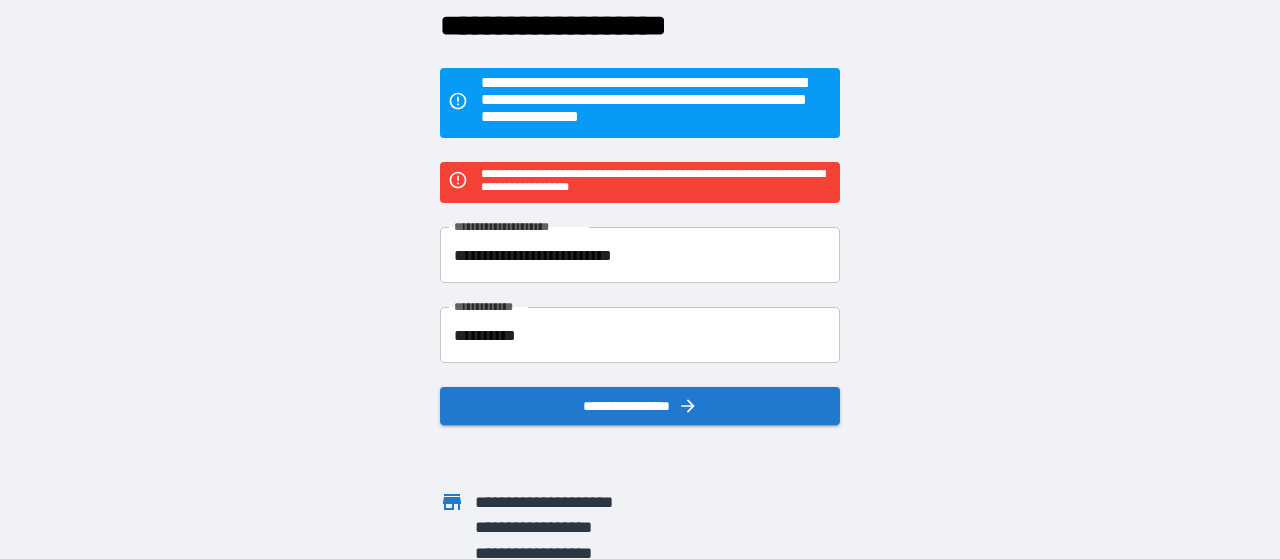 scroll, scrollTop: 14, scrollLeft: 0, axis: vertical 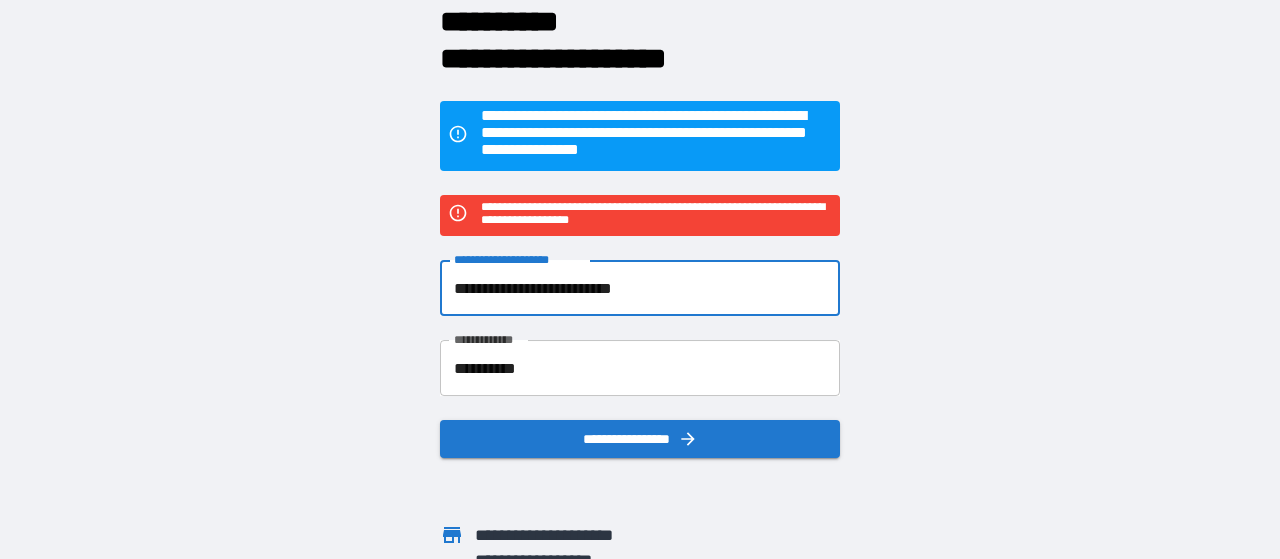 drag, startPoint x: 665, startPoint y: 283, endPoint x: 412, endPoint y: 273, distance: 253.19756 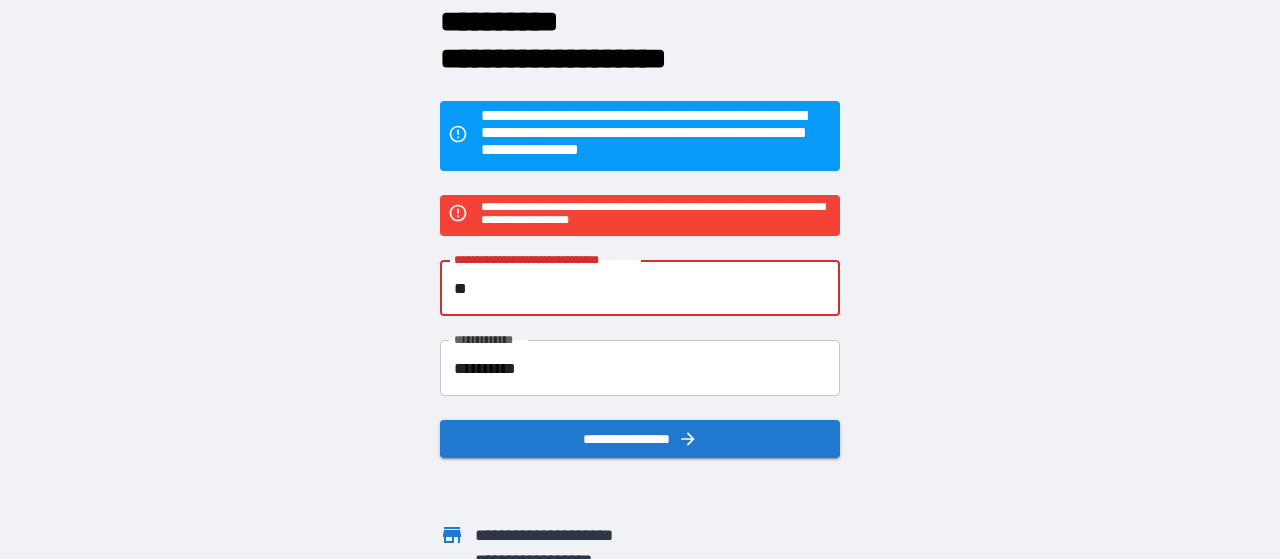 type on "*" 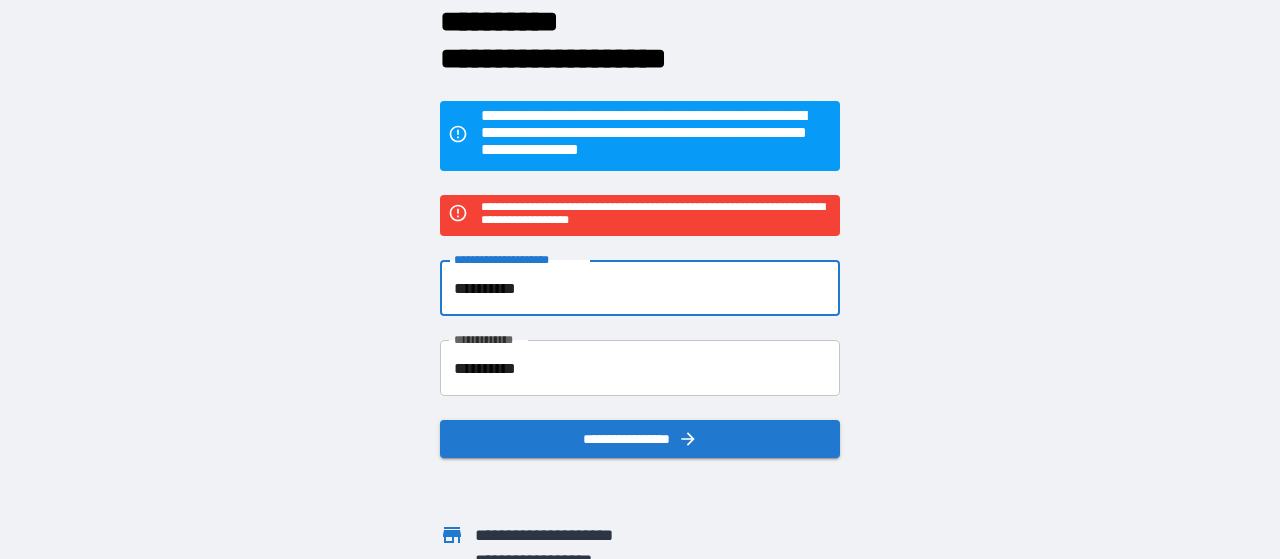 type on "**********" 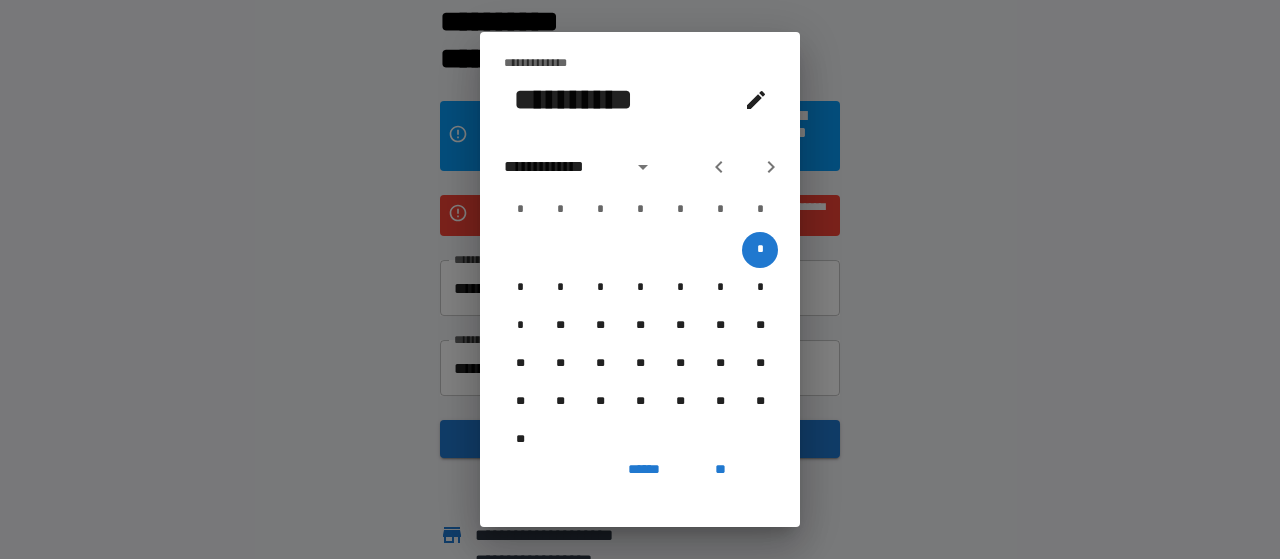 click on "**********" at bounding box center [640, 279] 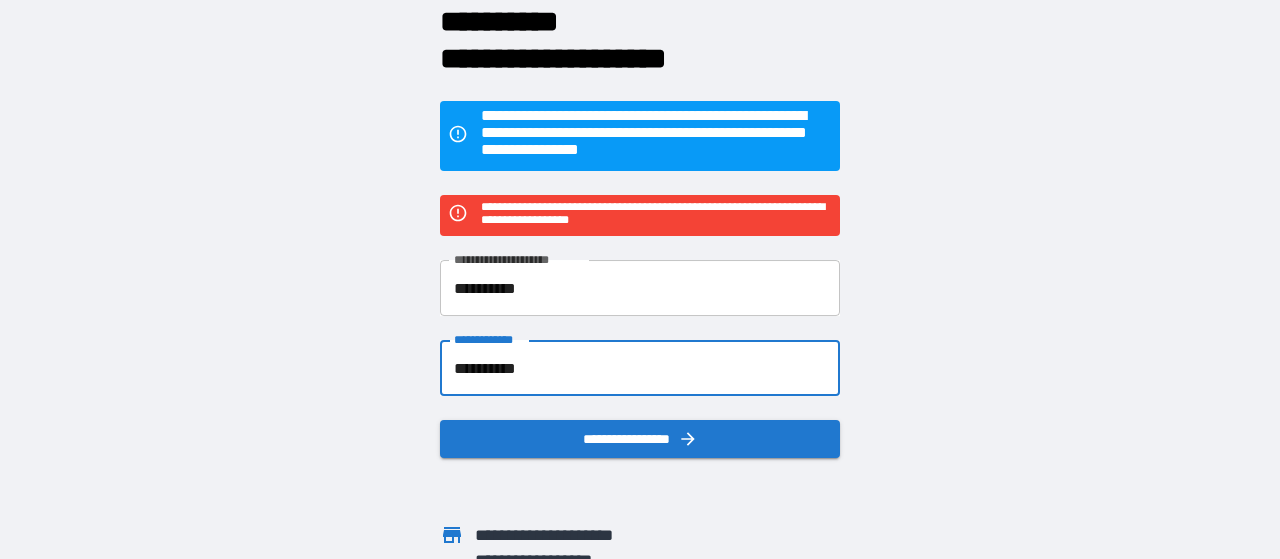 click on "**********" at bounding box center [640, 439] 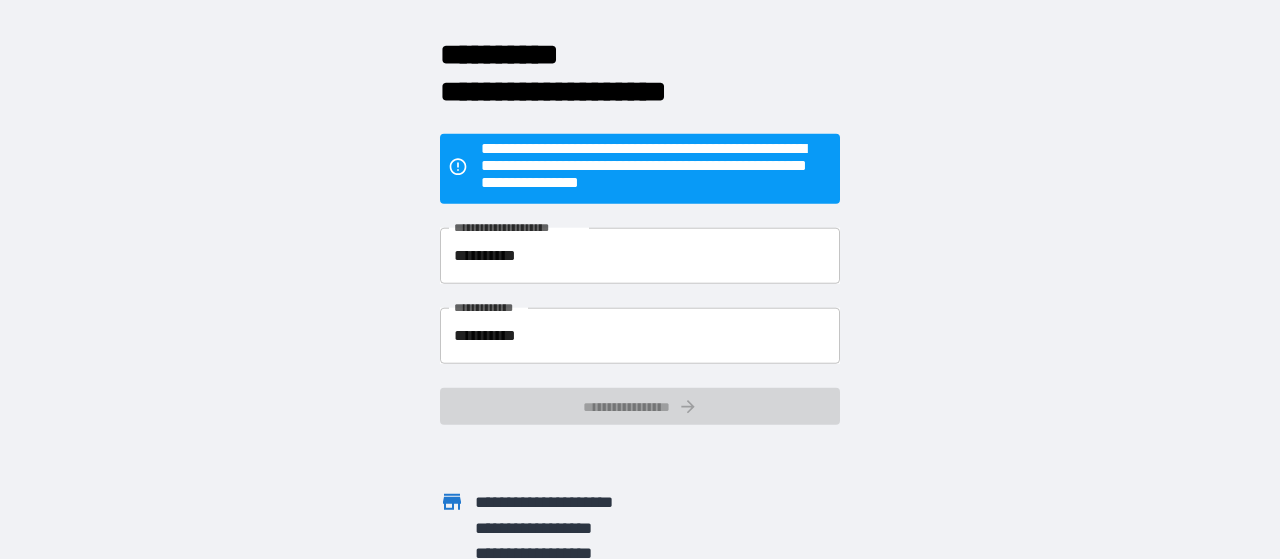 scroll, scrollTop: 14, scrollLeft: 0, axis: vertical 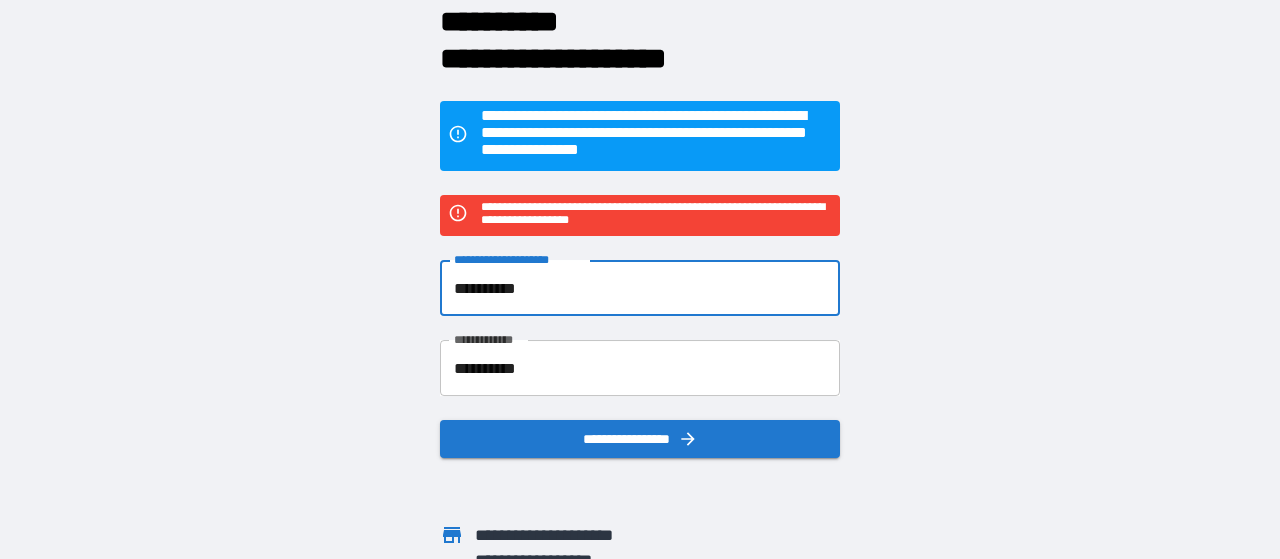 click on "**********" at bounding box center (640, 288) 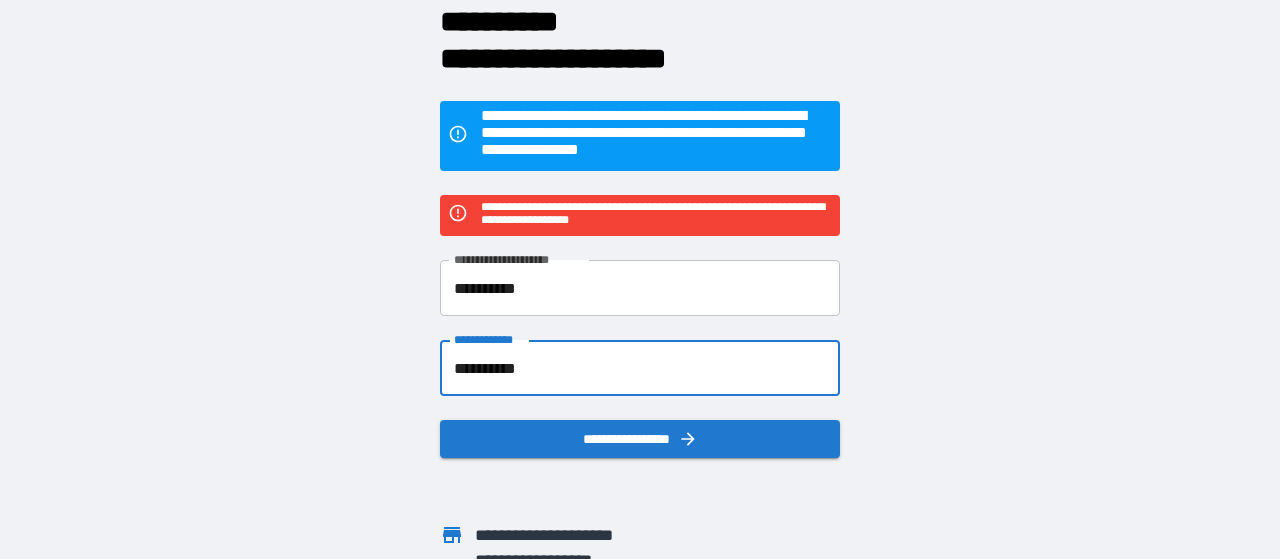 click on "**********" at bounding box center [640, 368] 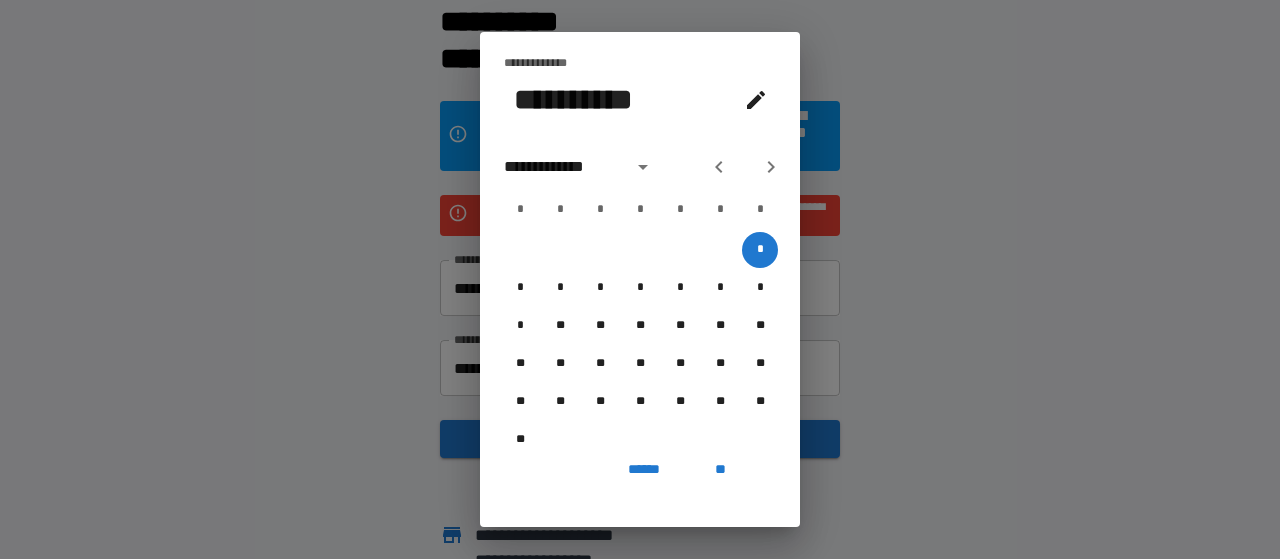 click 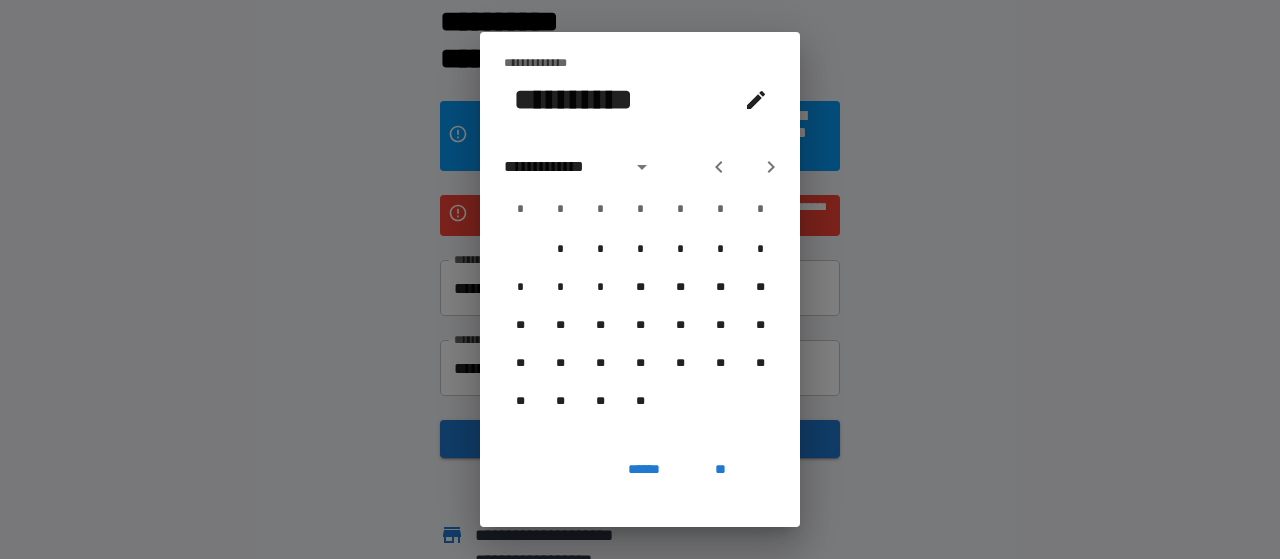 click 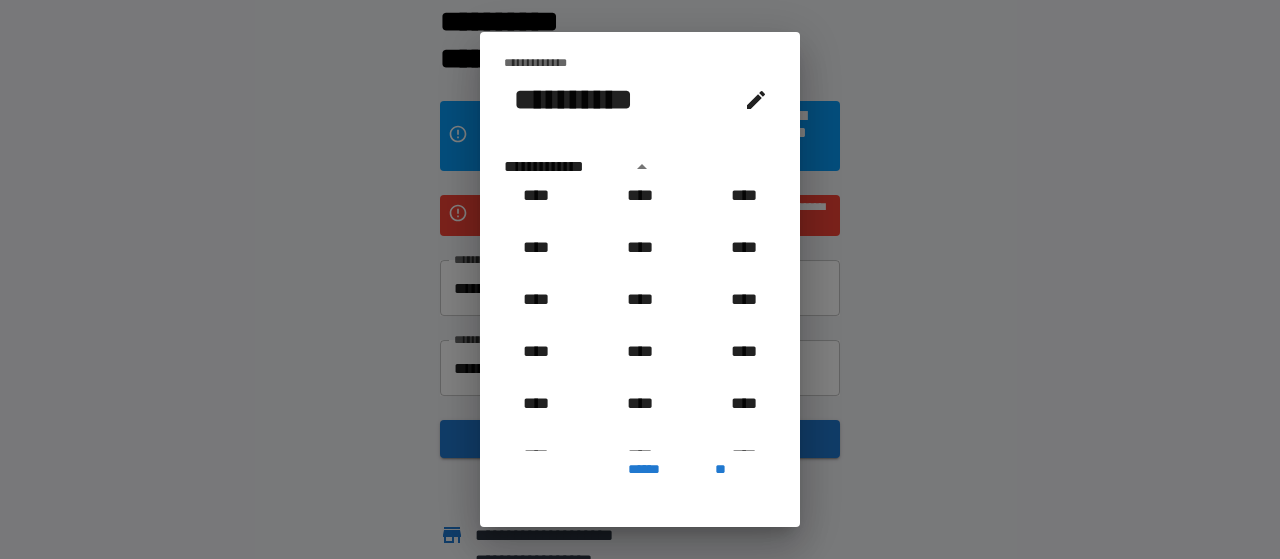 scroll, scrollTop: 2040, scrollLeft: 0, axis: vertical 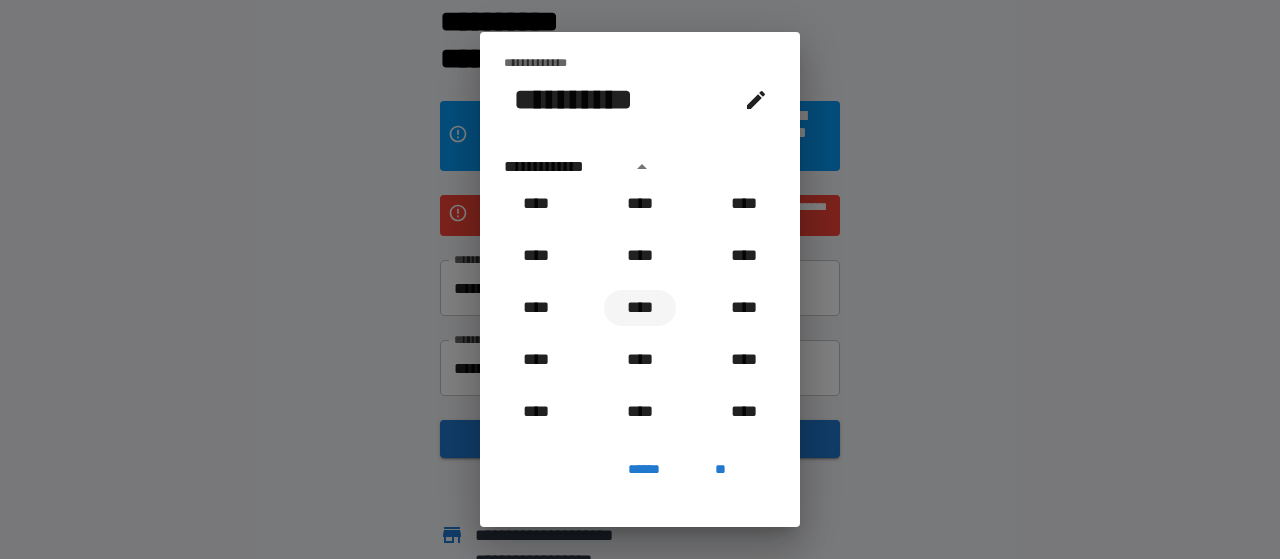 click on "****" at bounding box center [640, 308] 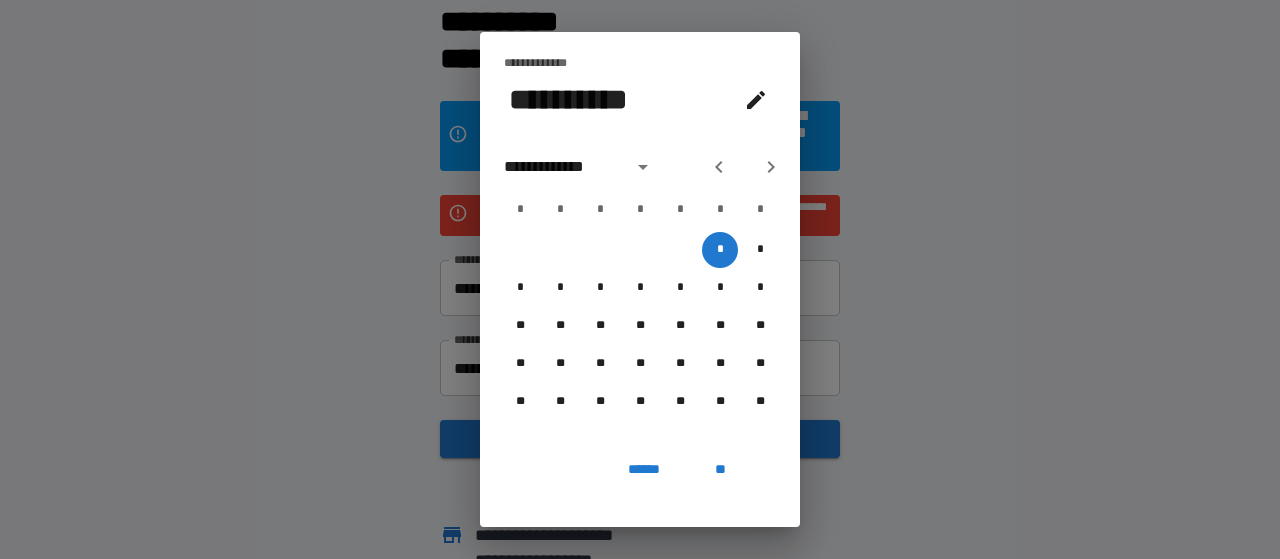 click 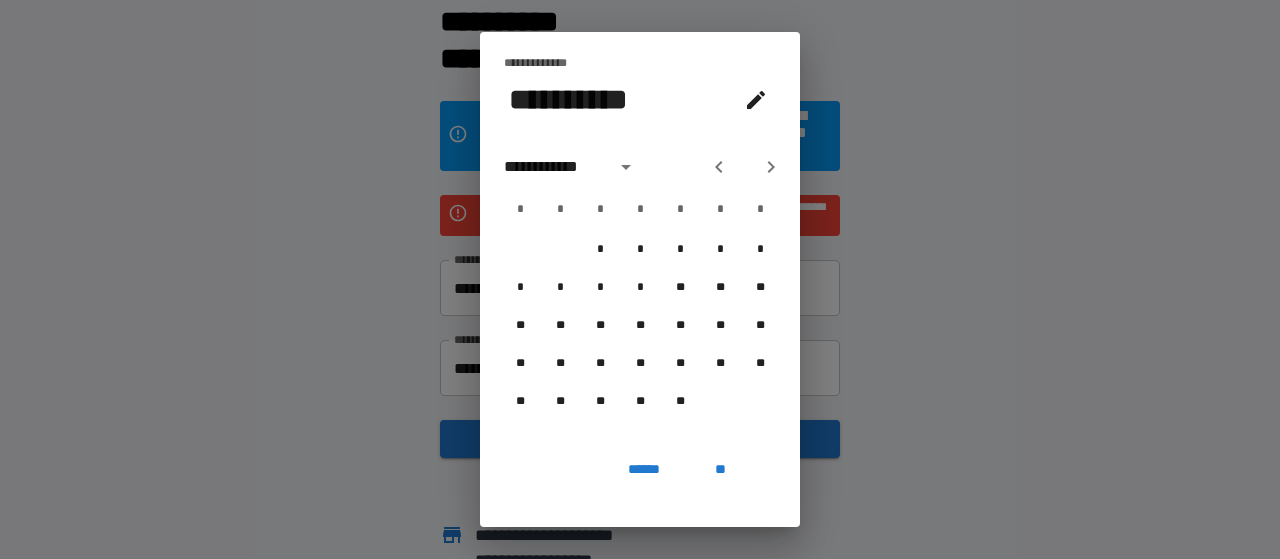 click 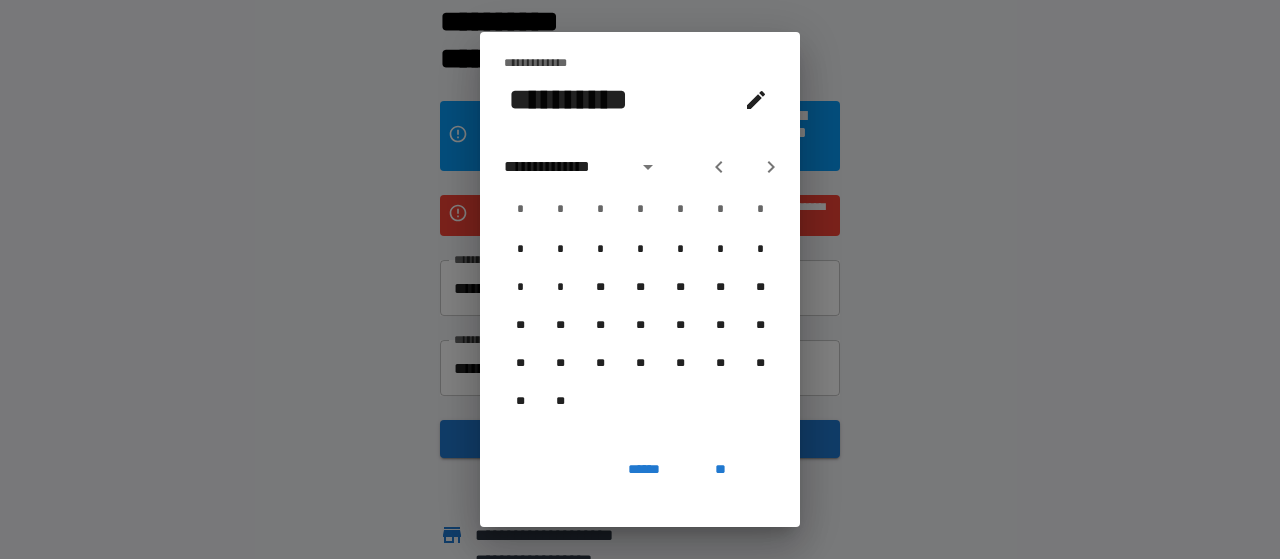 click 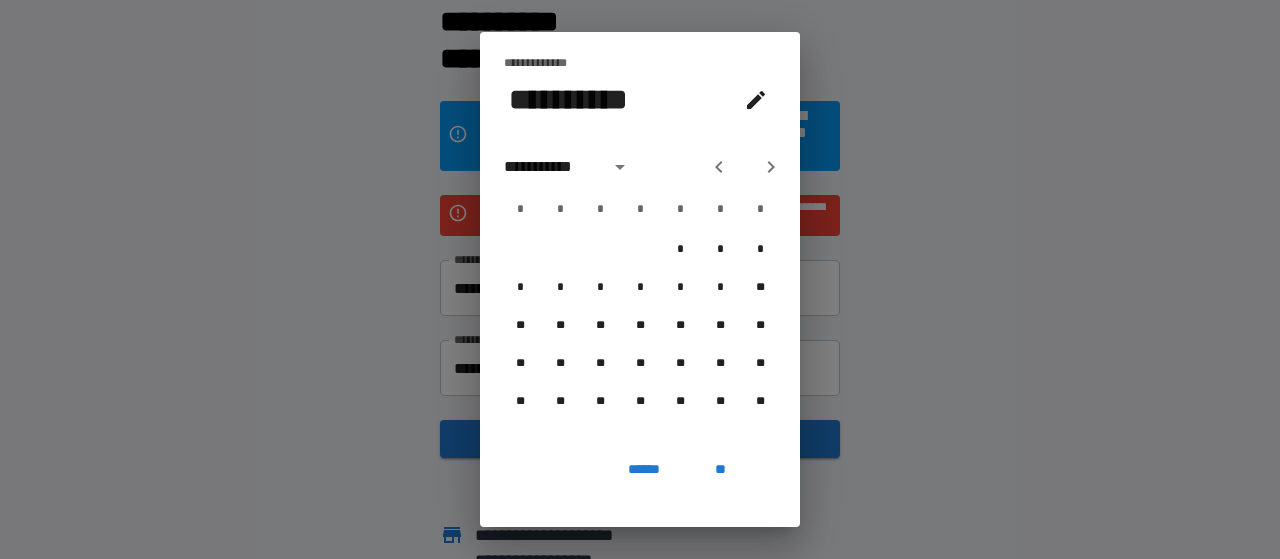 click 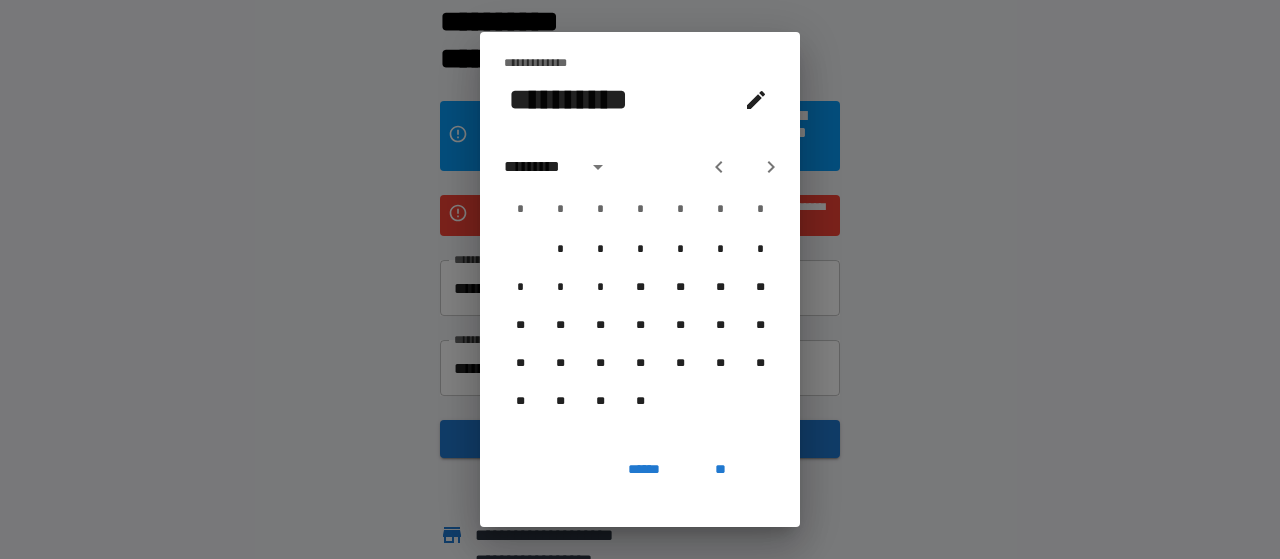 click 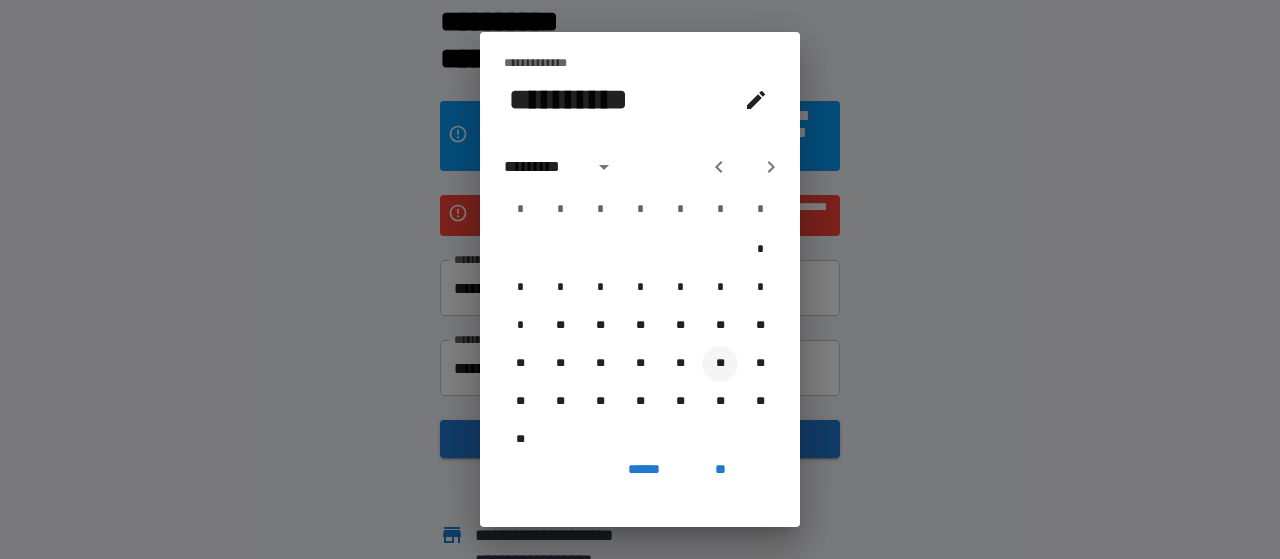 click on "**" at bounding box center [720, 364] 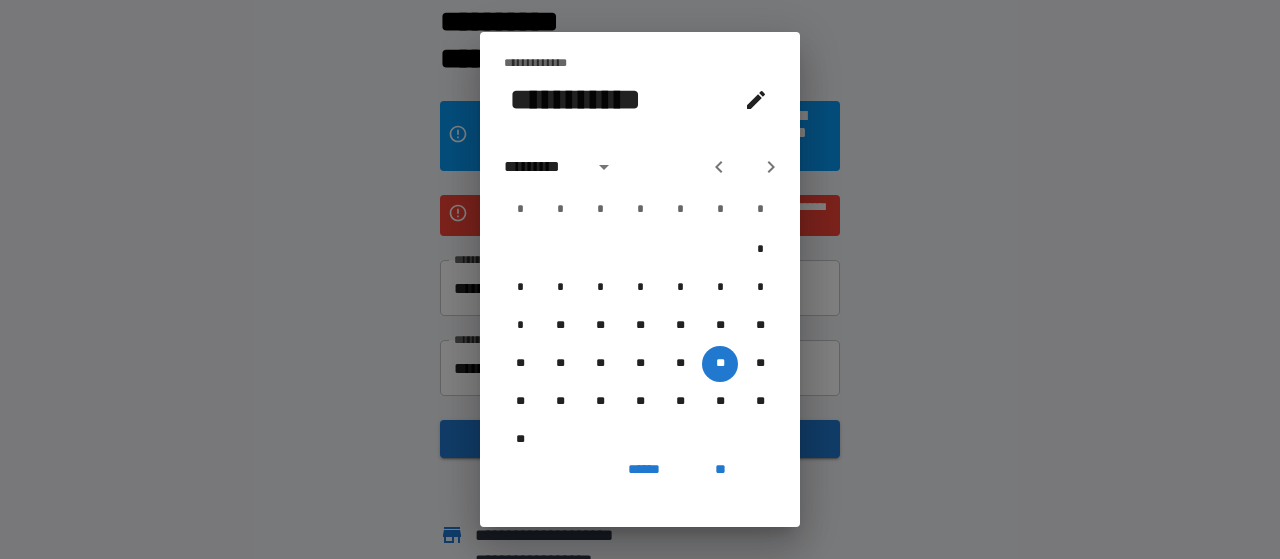 click on "**" at bounding box center [720, 469] 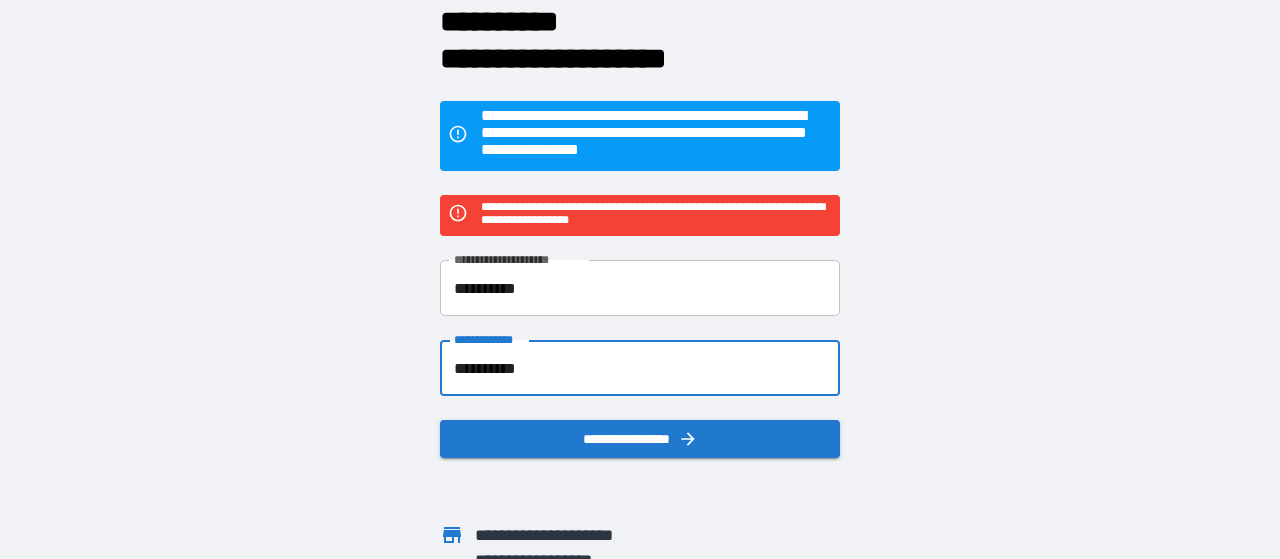 click on "**********" at bounding box center (640, 439) 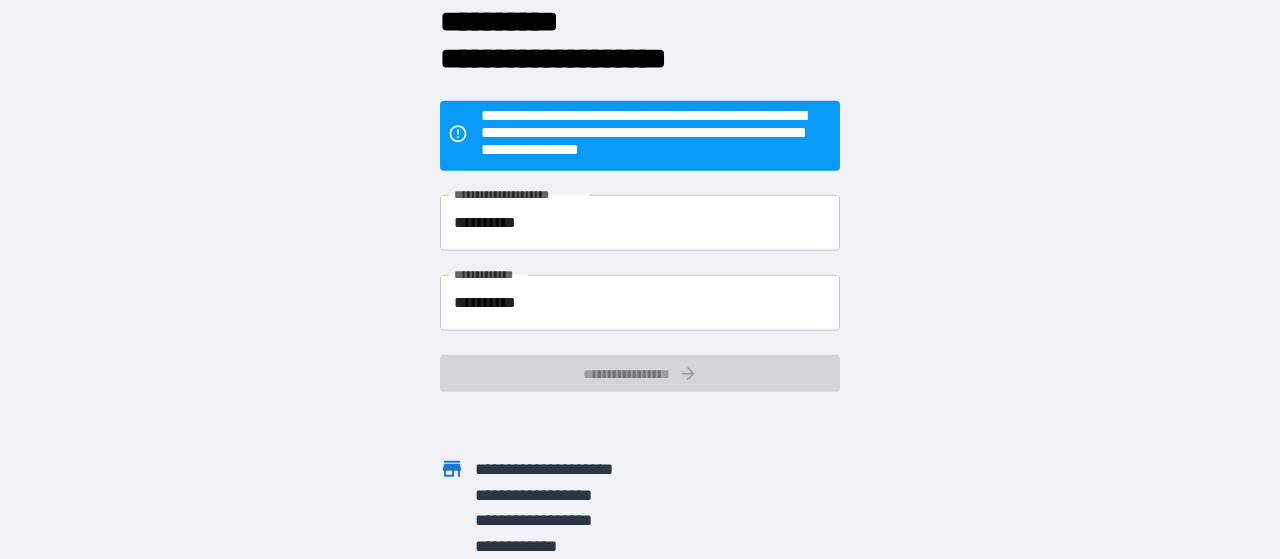scroll, scrollTop: 14, scrollLeft: 0, axis: vertical 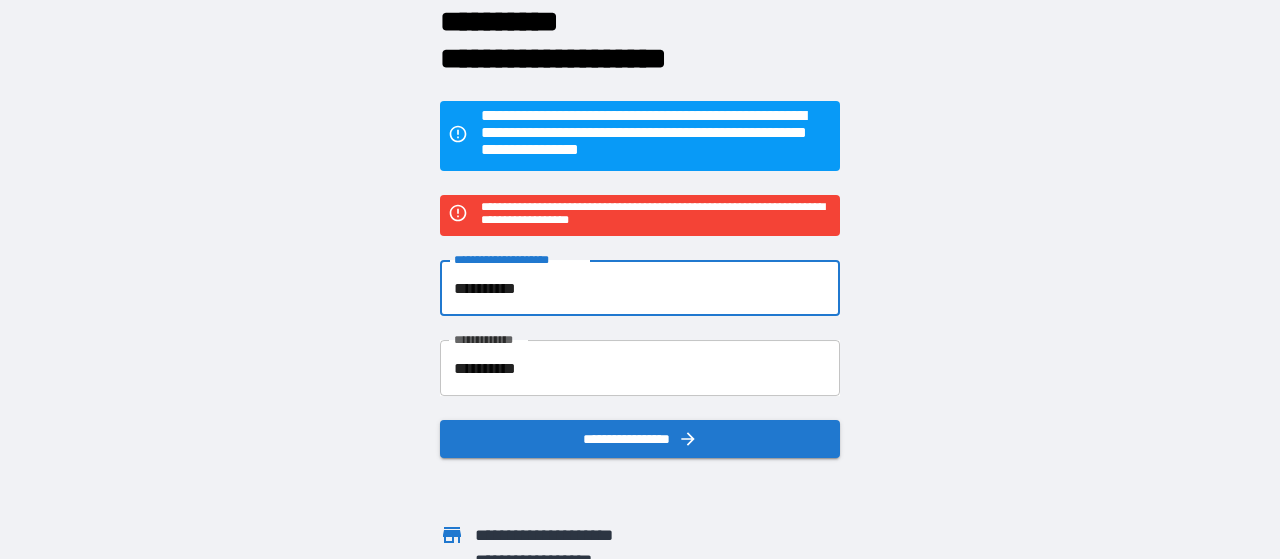 drag, startPoint x: 550, startPoint y: 303, endPoint x: 349, endPoint y: 301, distance: 201.00995 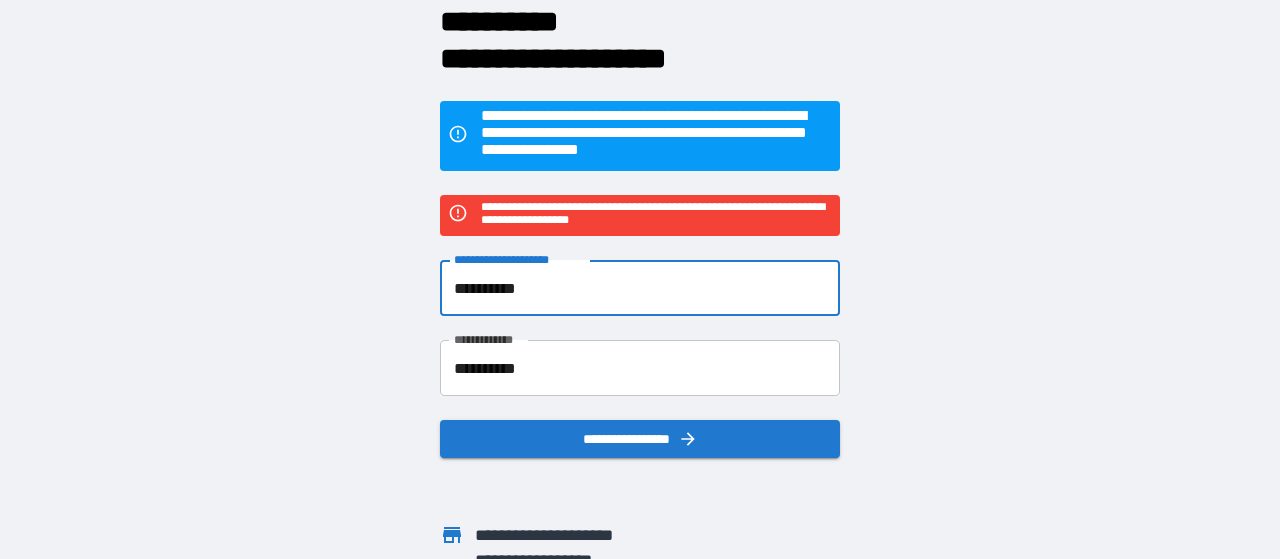 type on "**********" 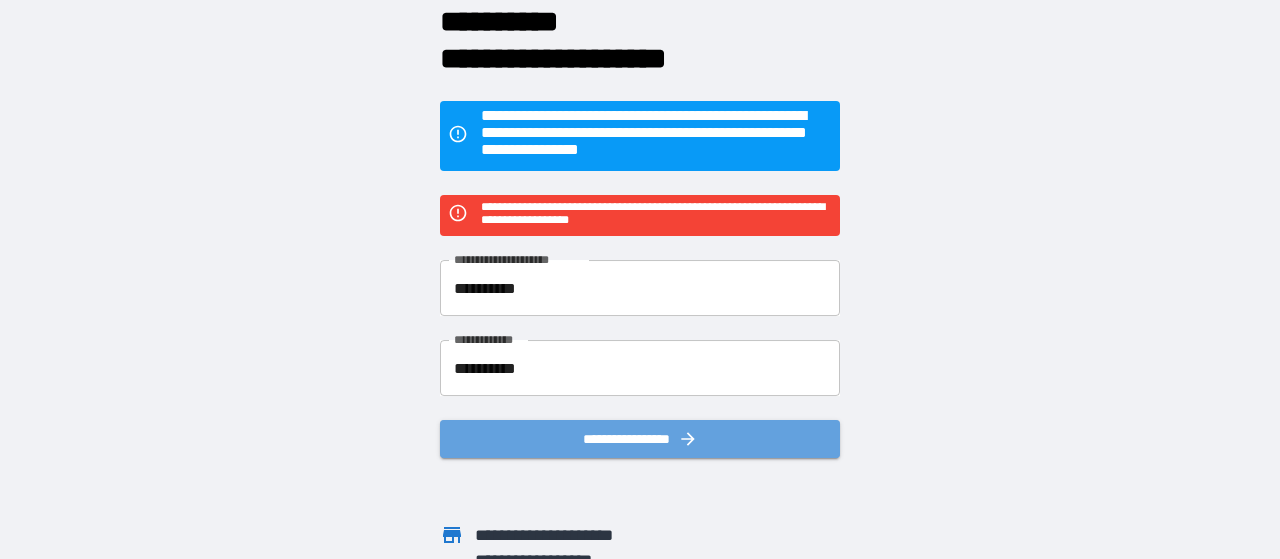 click on "**********" at bounding box center [640, 439] 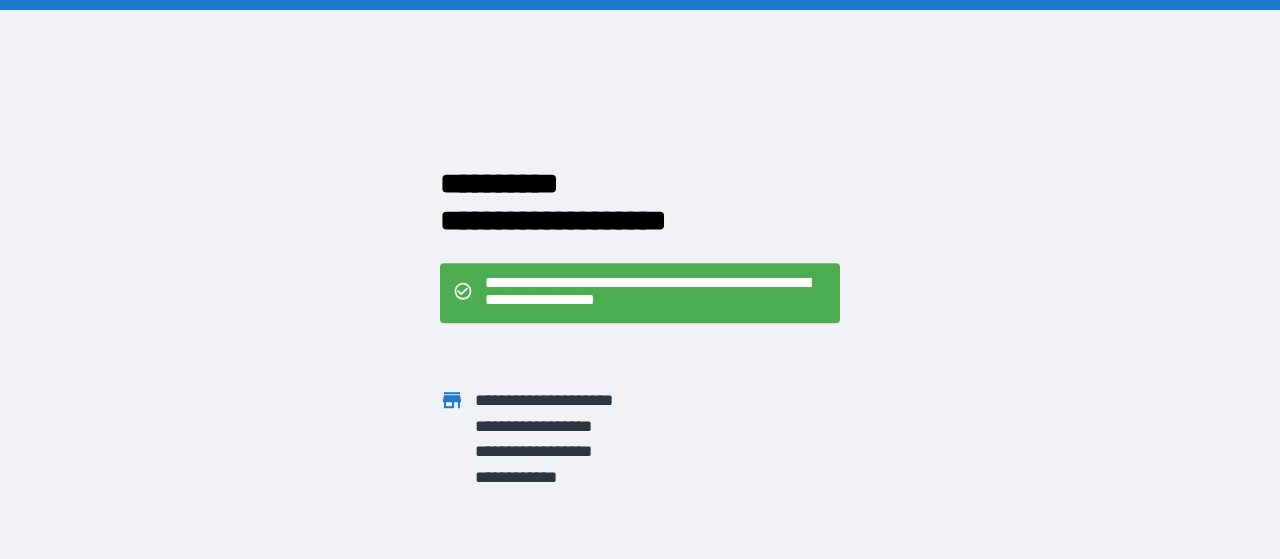 scroll, scrollTop: 0, scrollLeft: 0, axis: both 